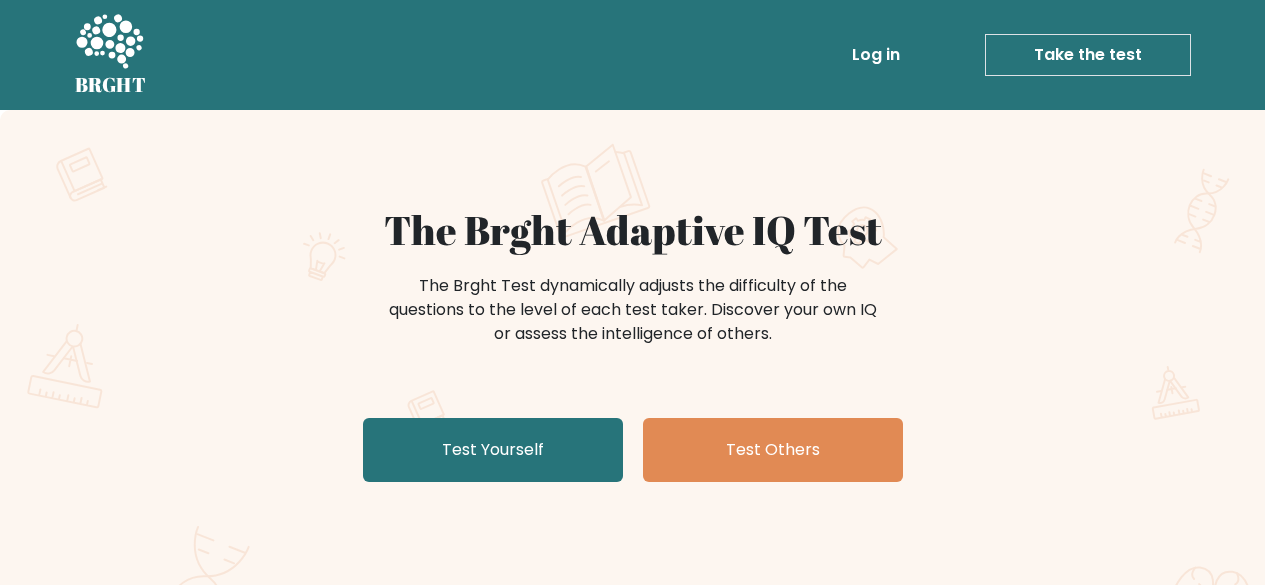 scroll, scrollTop: 0, scrollLeft: 0, axis: both 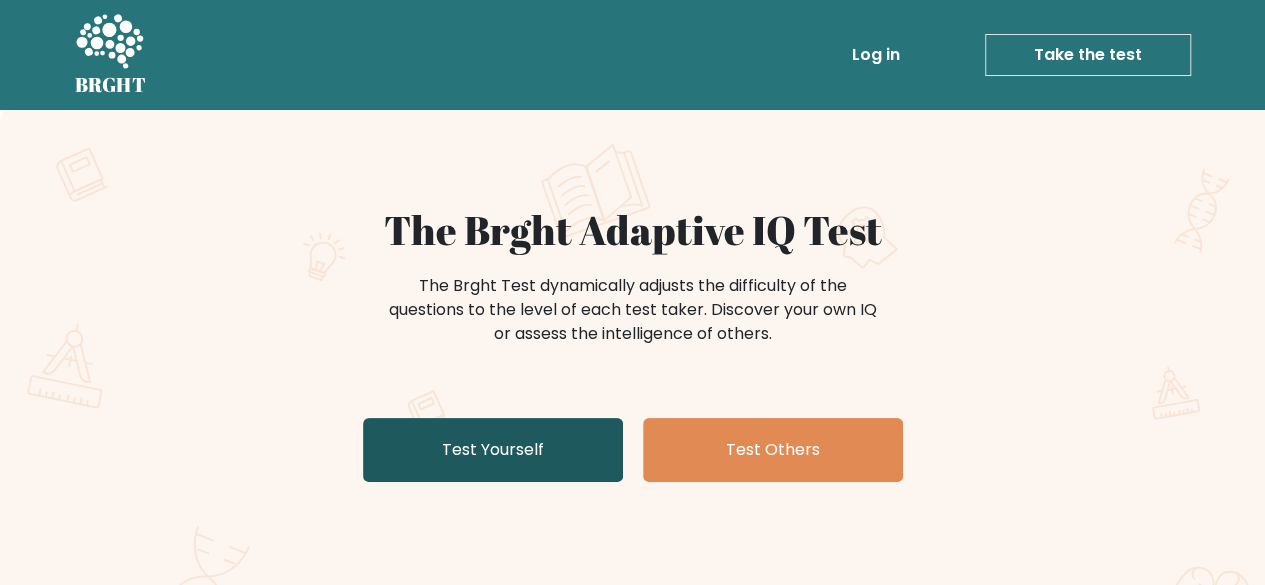 click on "Test Yourself" at bounding box center [493, 450] 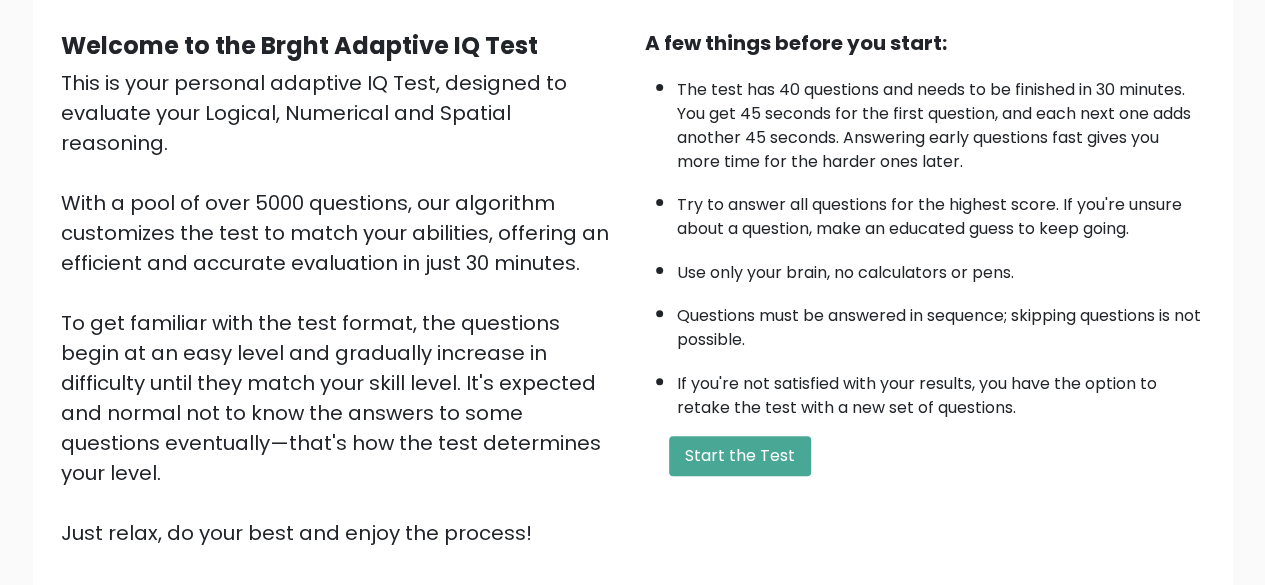 scroll, scrollTop: 330, scrollLeft: 0, axis: vertical 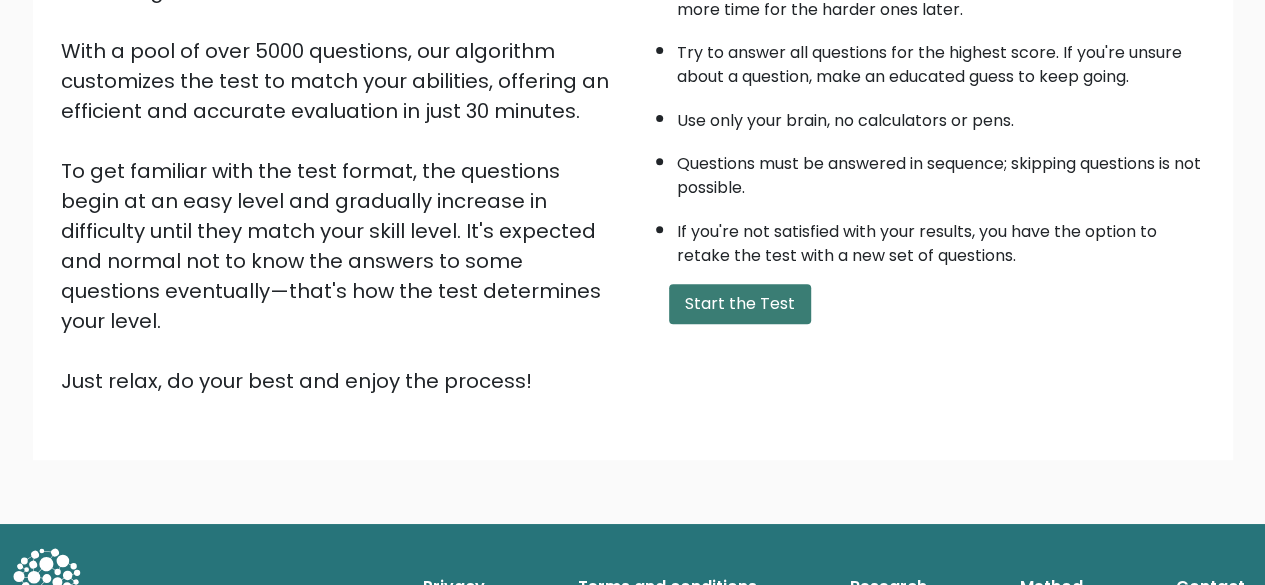 click on "Start the Test" at bounding box center [740, 304] 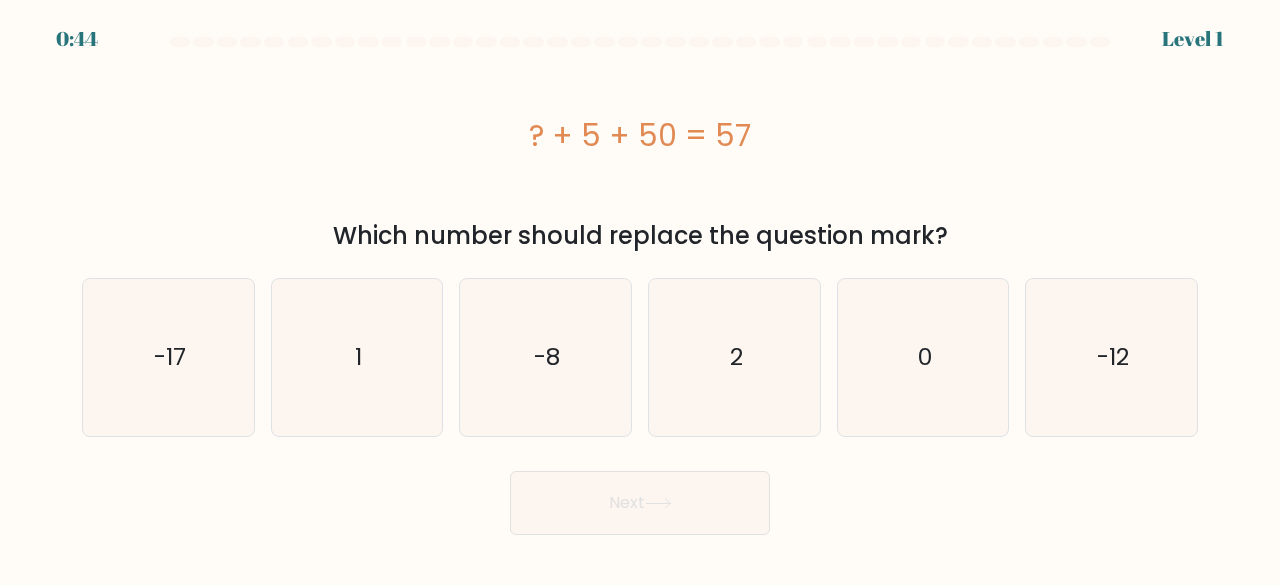 scroll, scrollTop: 0, scrollLeft: 0, axis: both 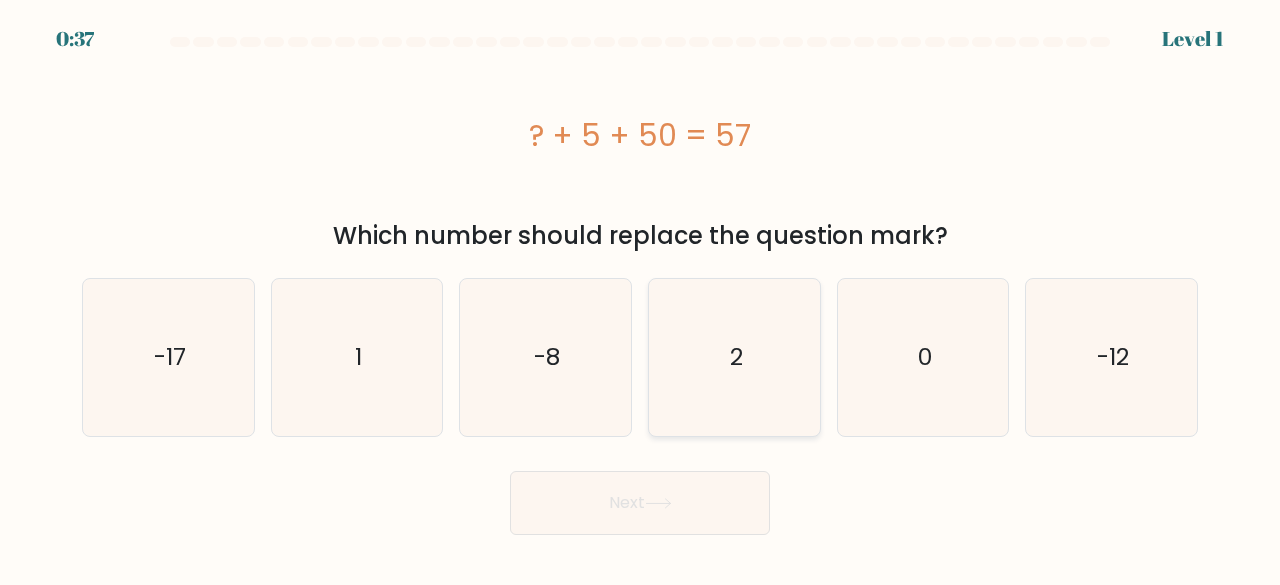 click on "2" 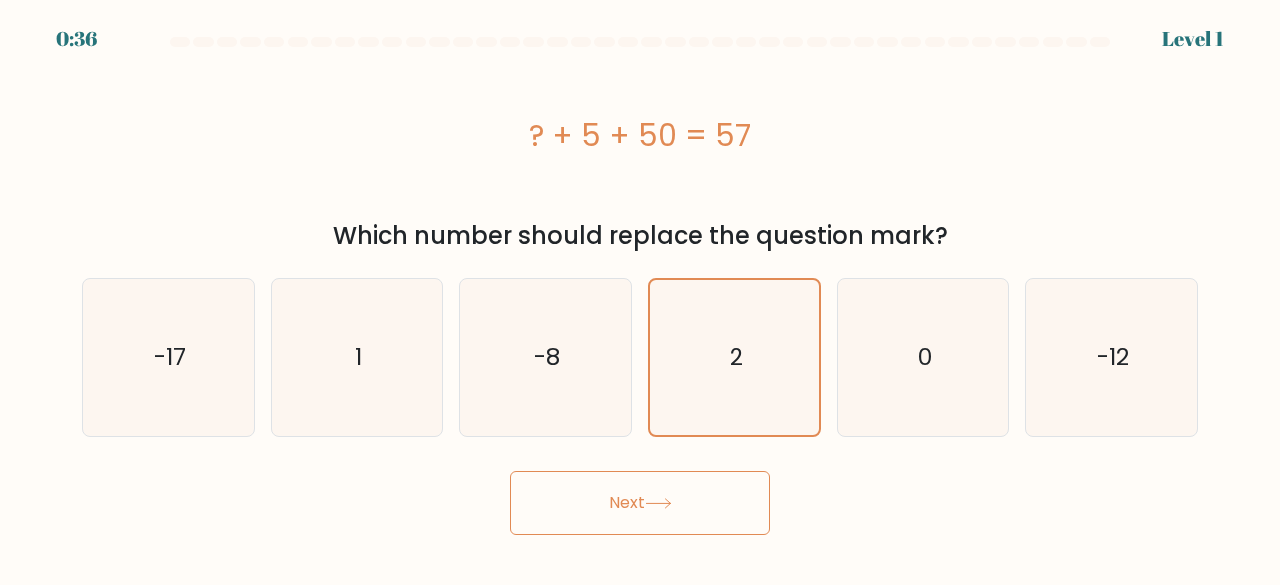 click on "Next" at bounding box center [640, 503] 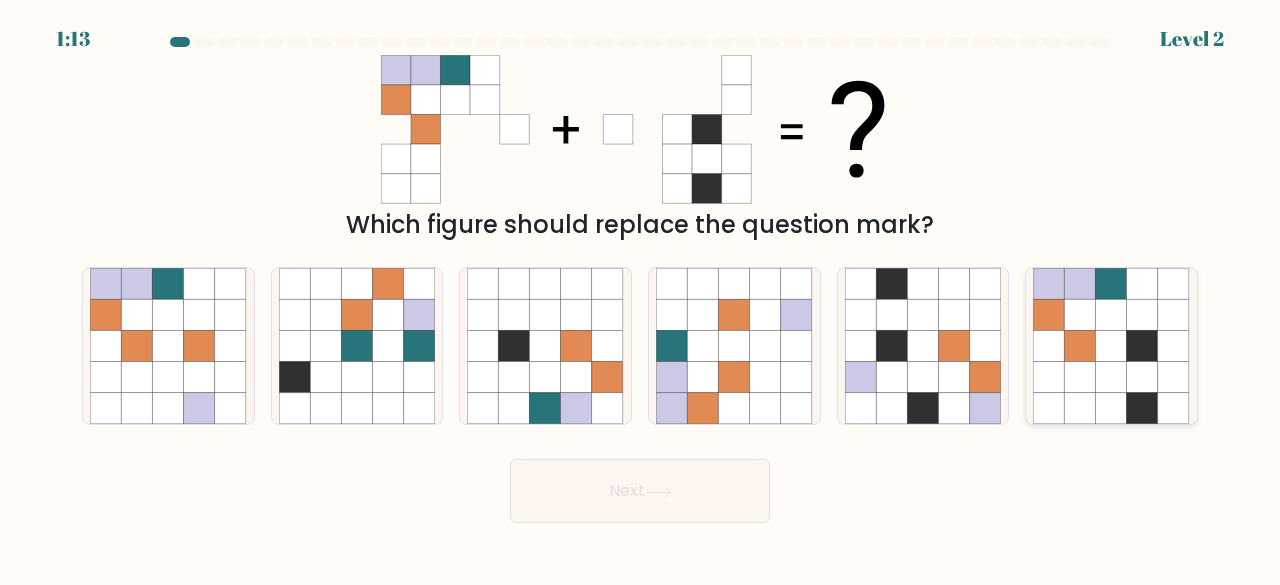 click 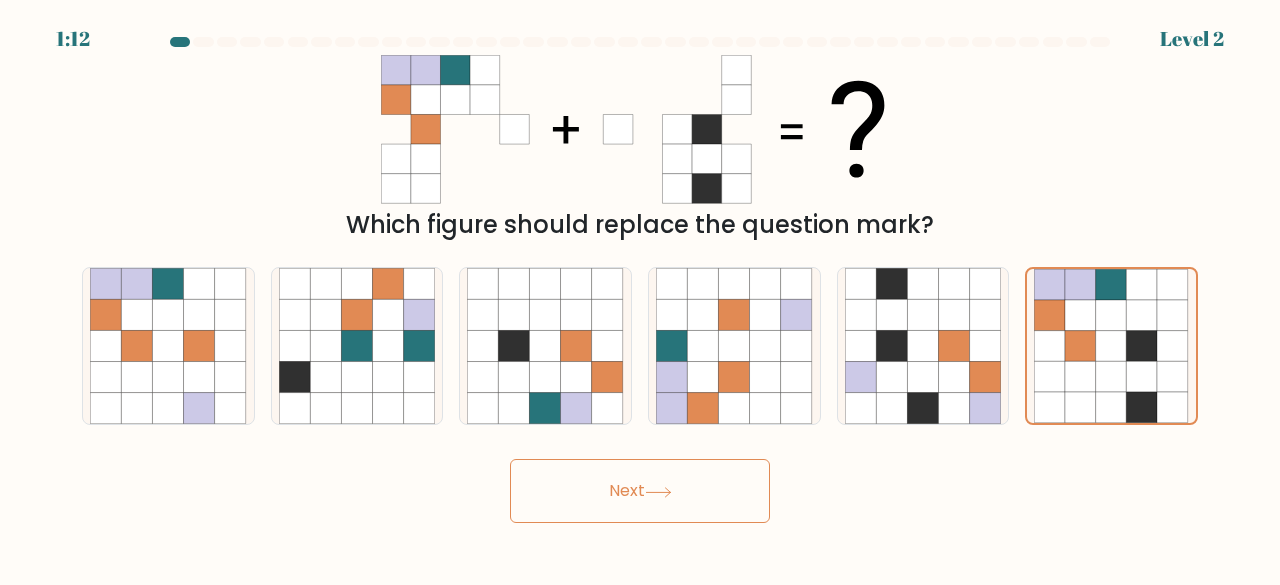 click on "Next" at bounding box center (640, 491) 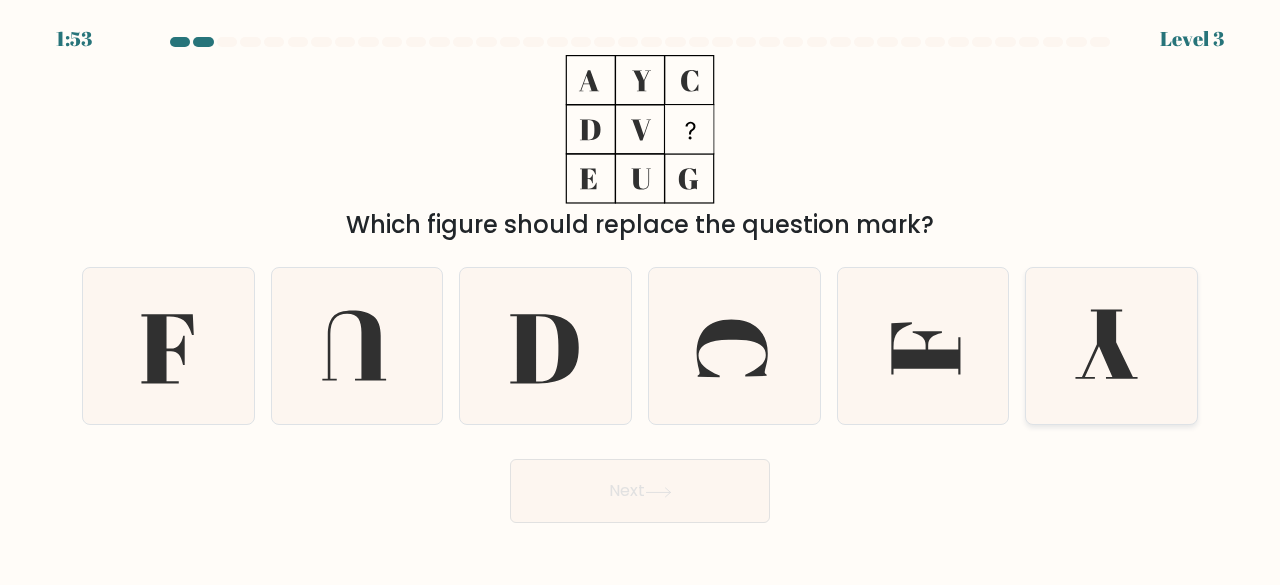 click 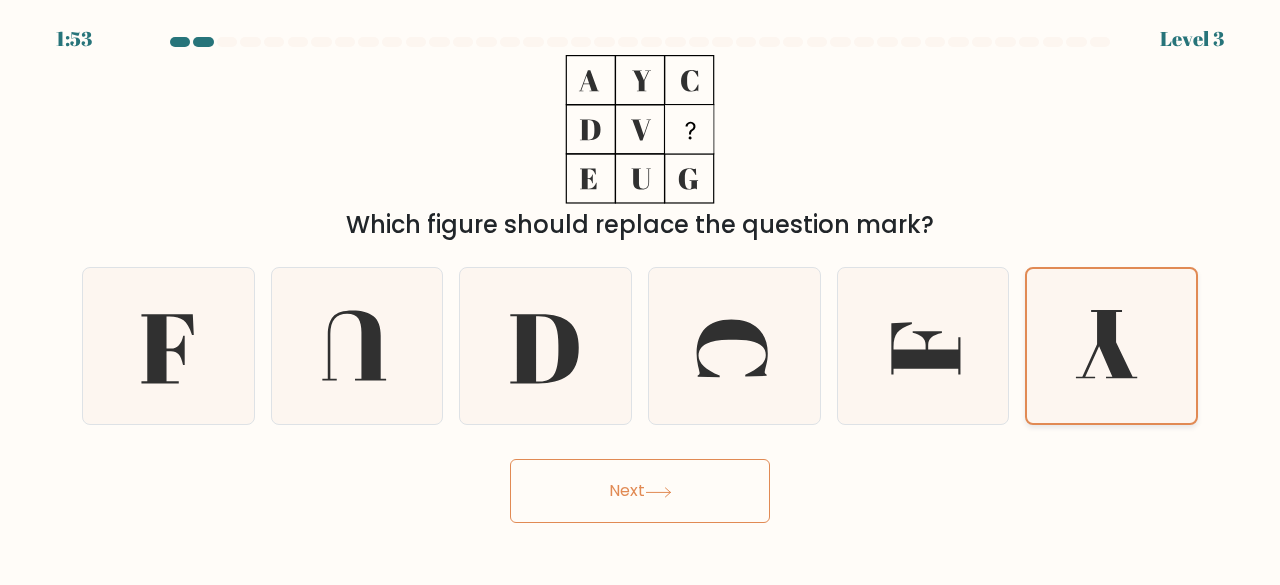 click 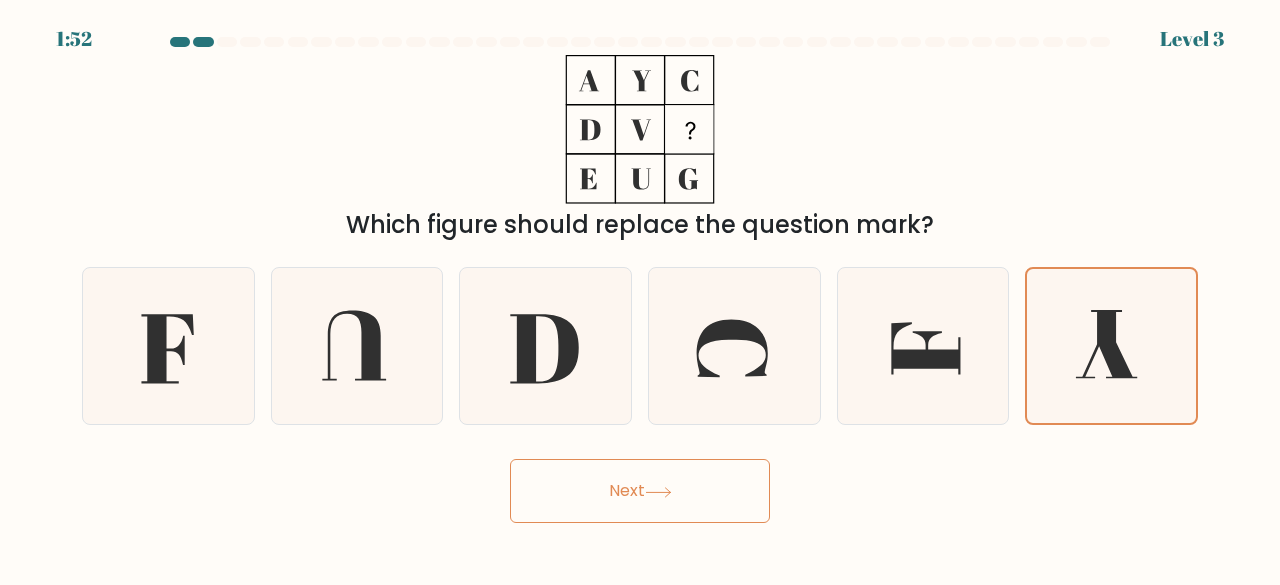 click on "Next" at bounding box center [640, 491] 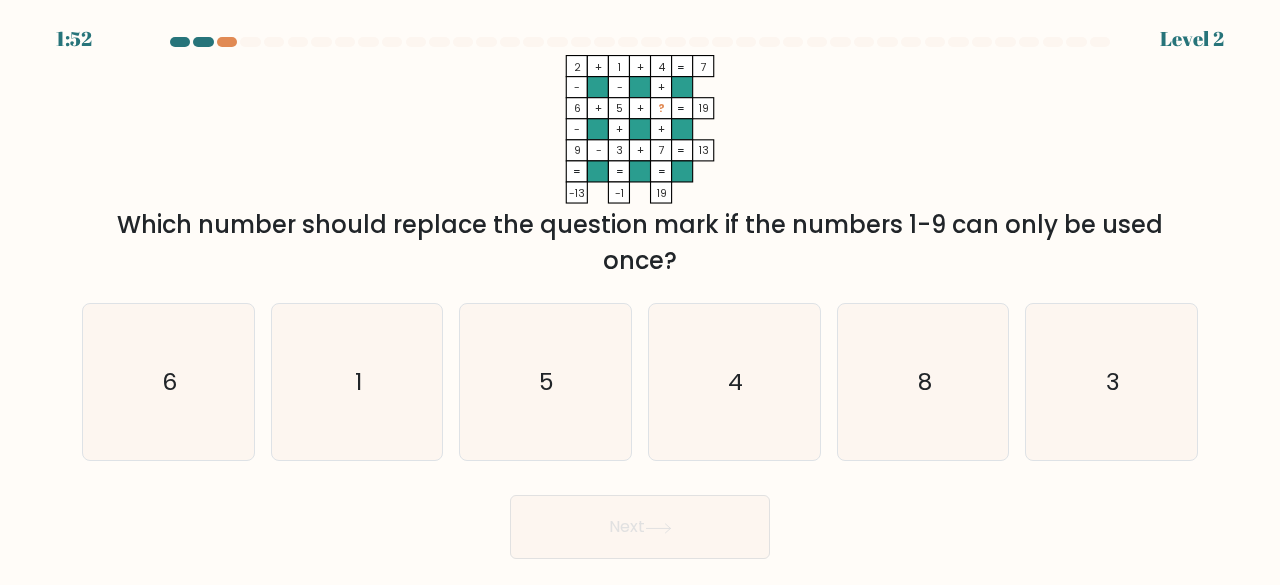 click on "Next" at bounding box center (640, 527) 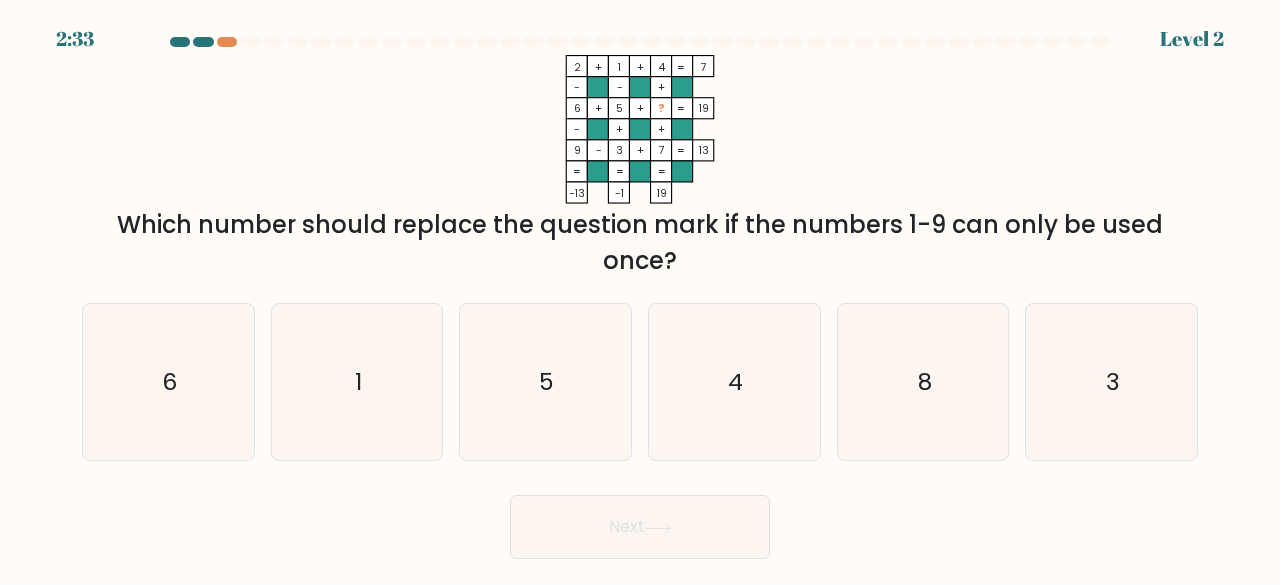 click on "Which number should replace the question mark if the numbers 1-9 can only be used once?" at bounding box center [640, 243] 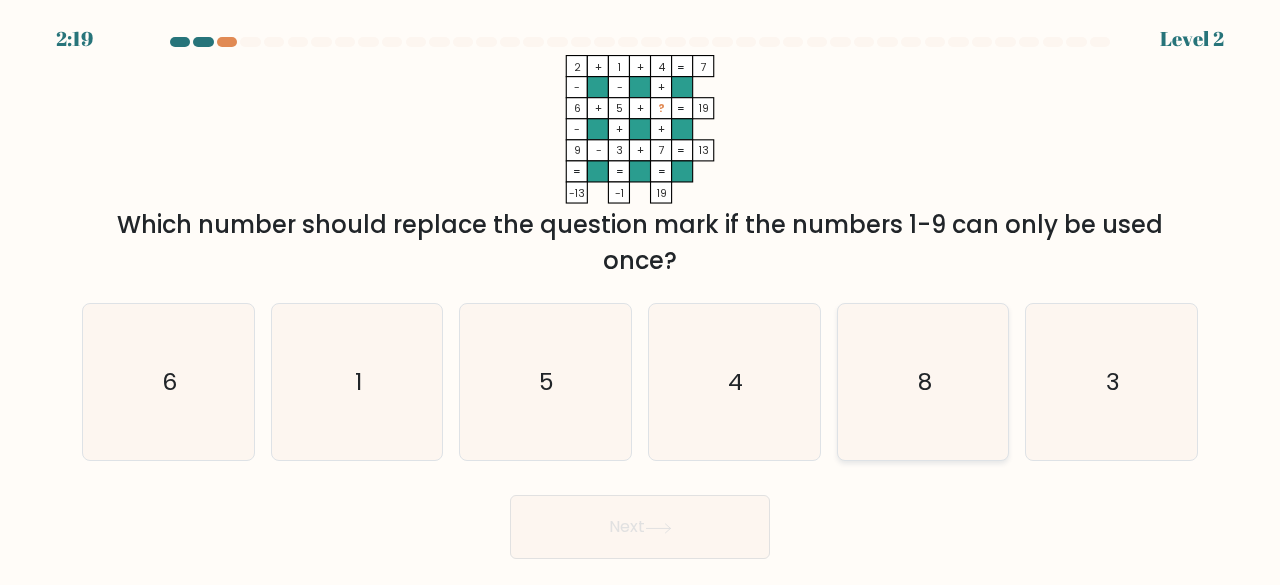 click on "8" 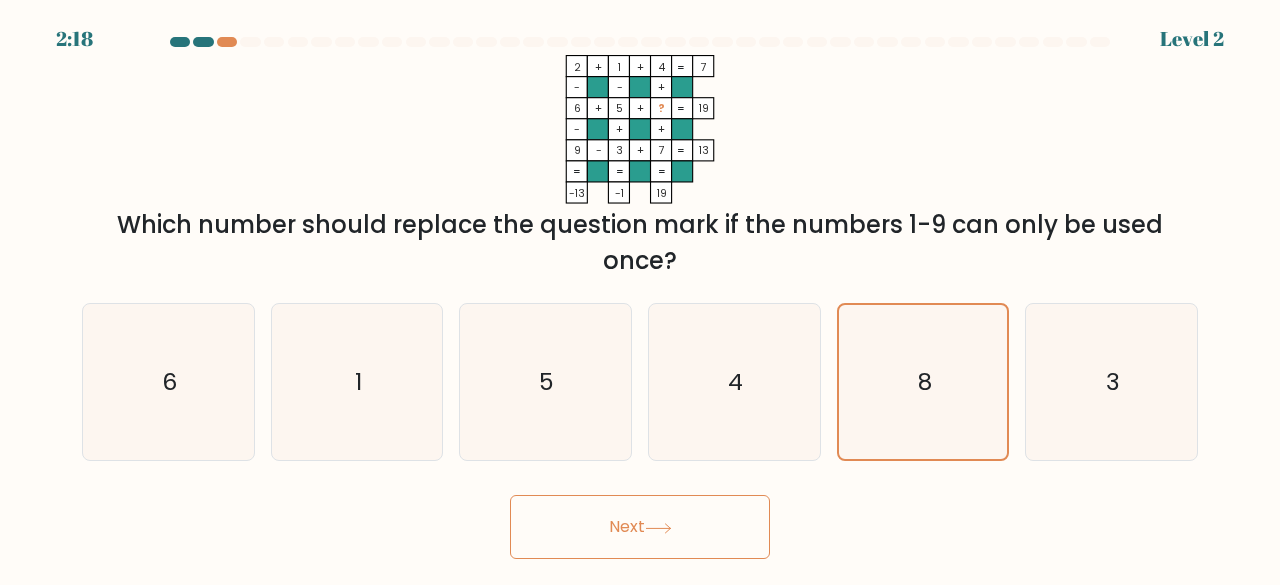 click on "Next" at bounding box center (640, 527) 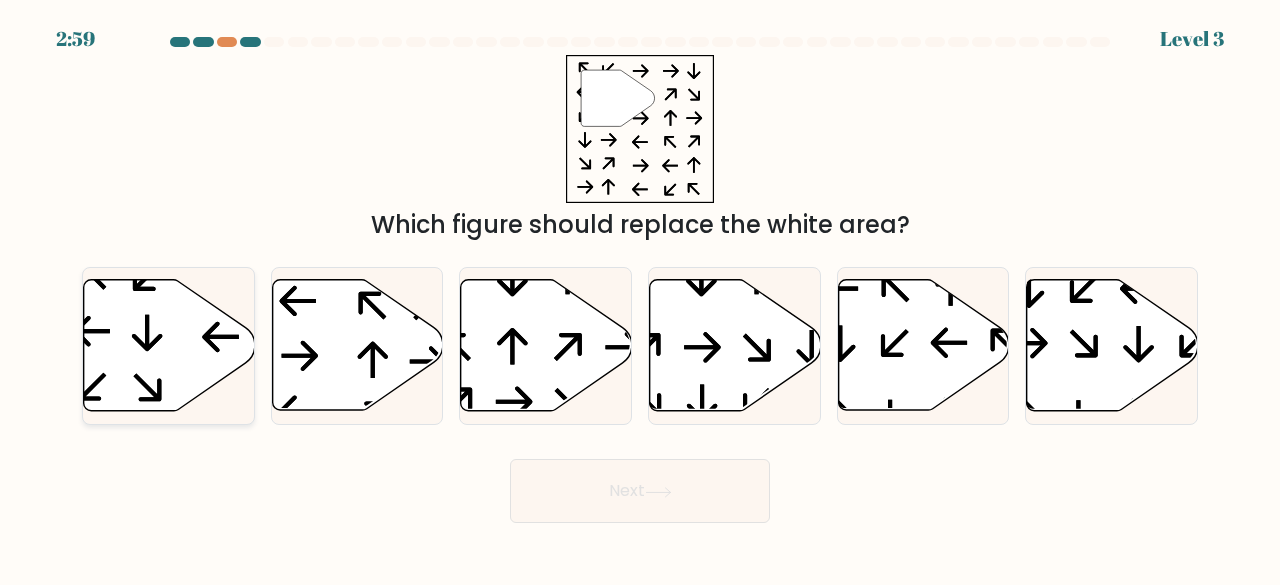 click 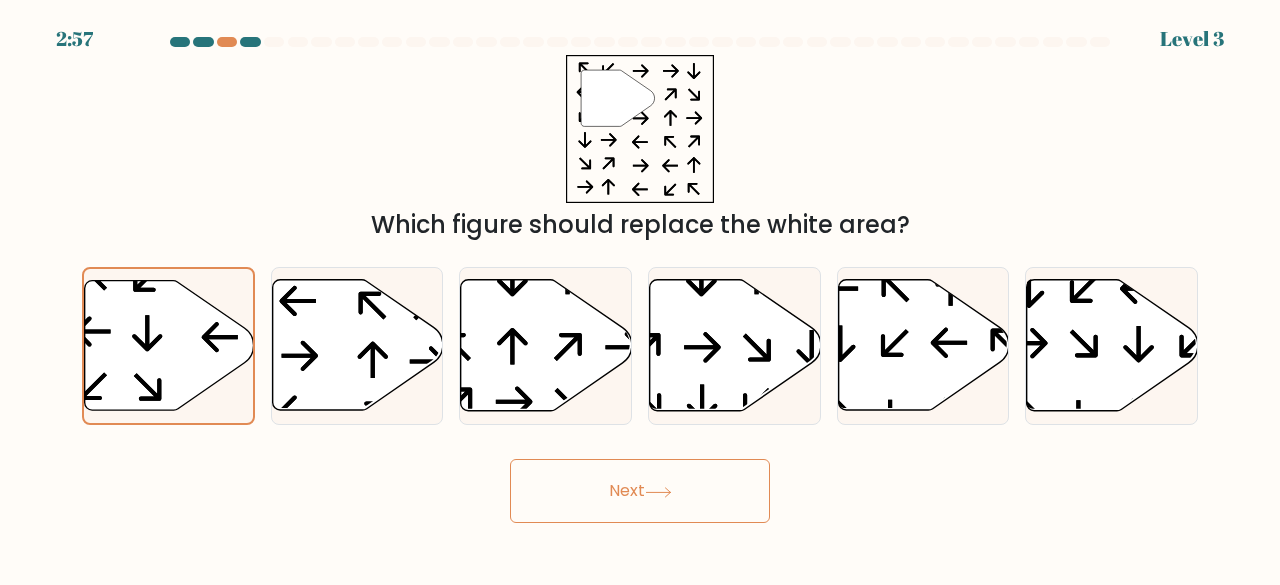 click on "Next" at bounding box center [640, 491] 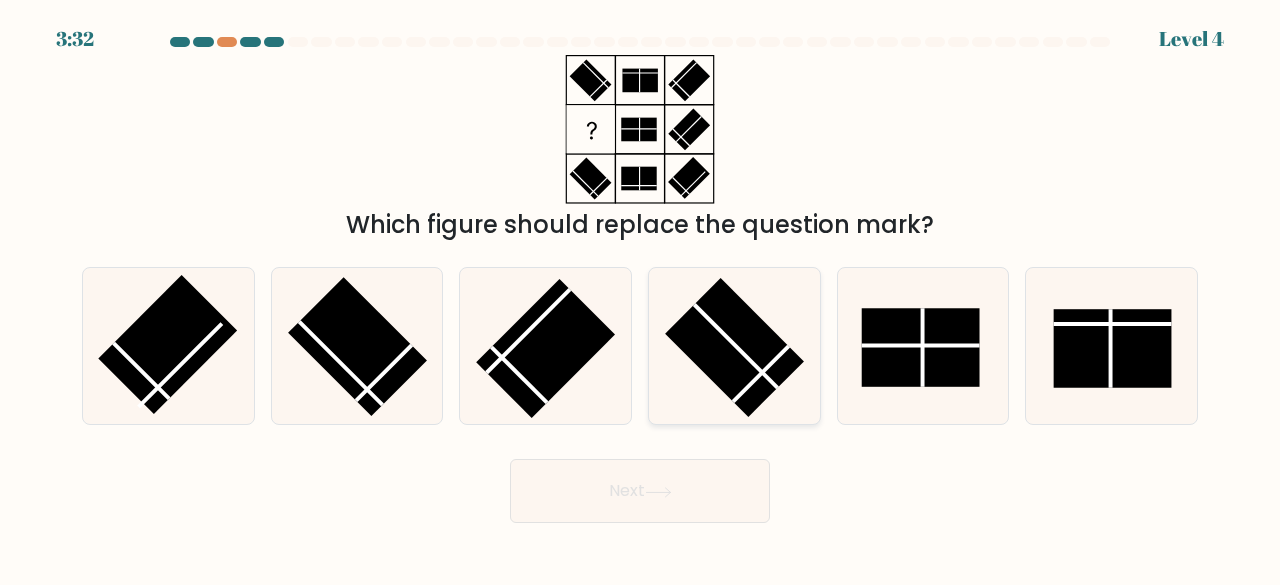 click 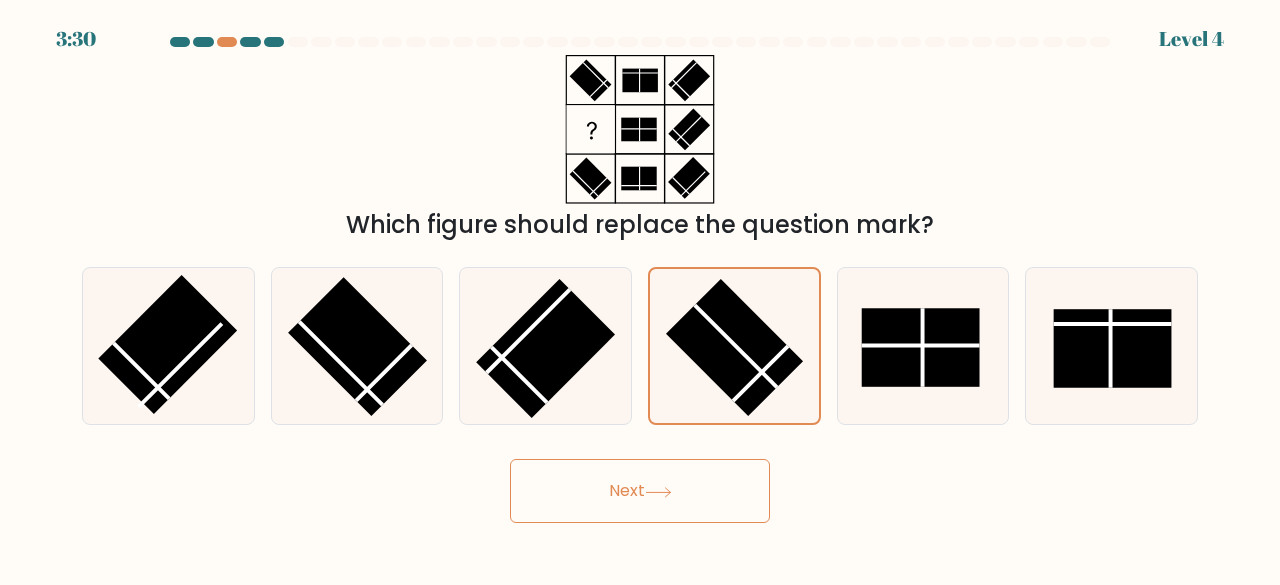 click on "Next" at bounding box center [640, 491] 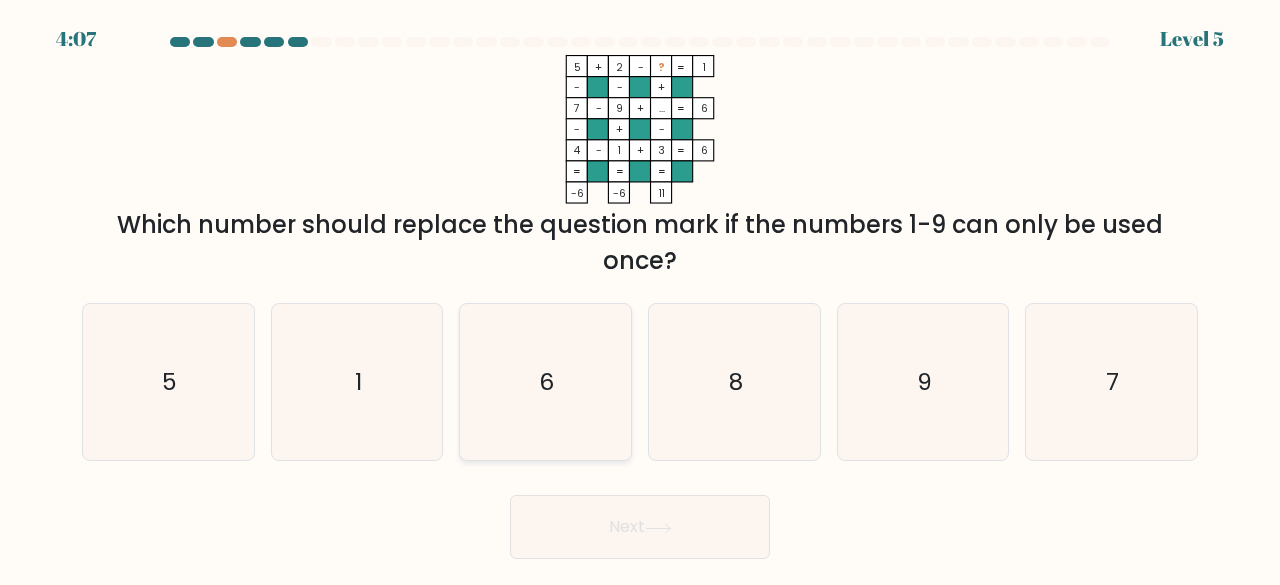 click on "6" 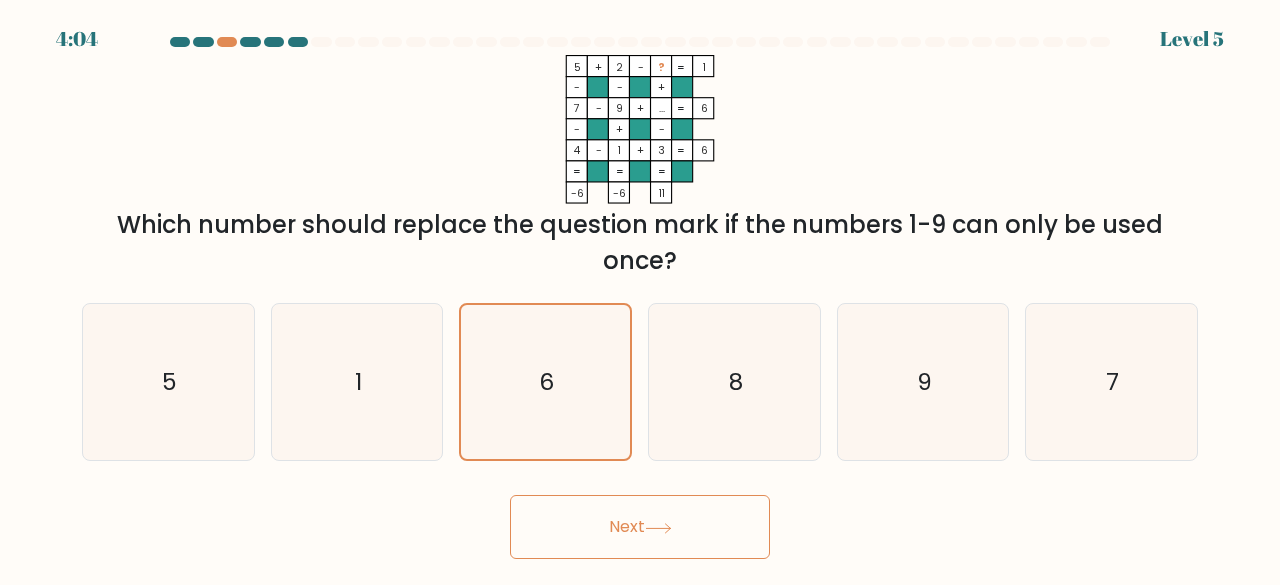 click on "Next" at bounding box center (640, 527) 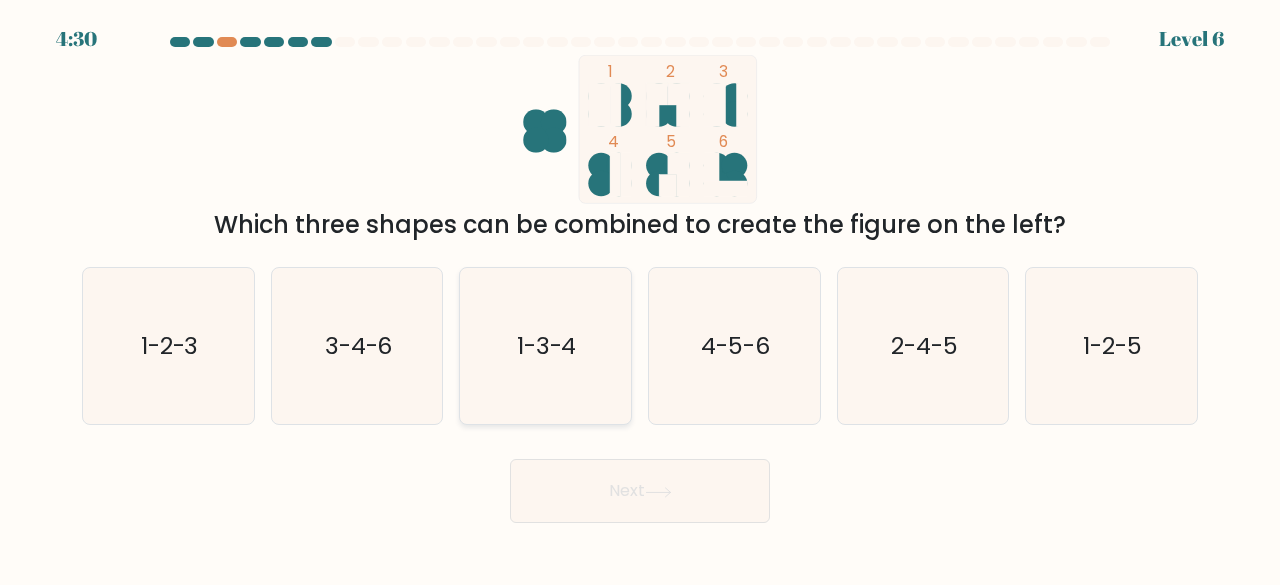click on "1-3-4" 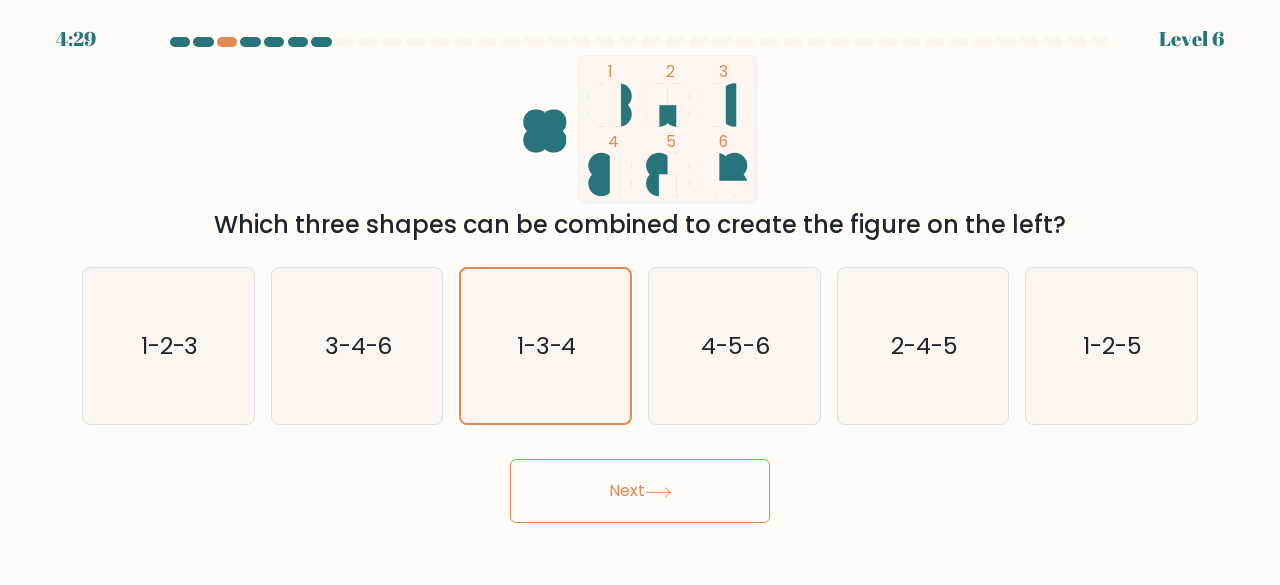 click 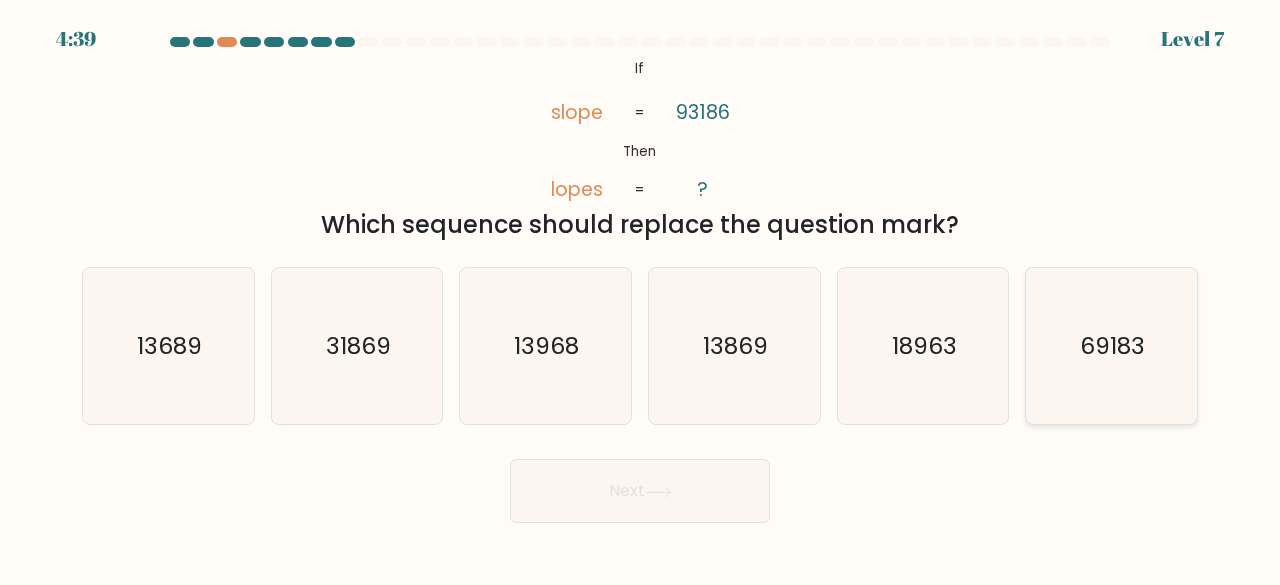 click on "69183" 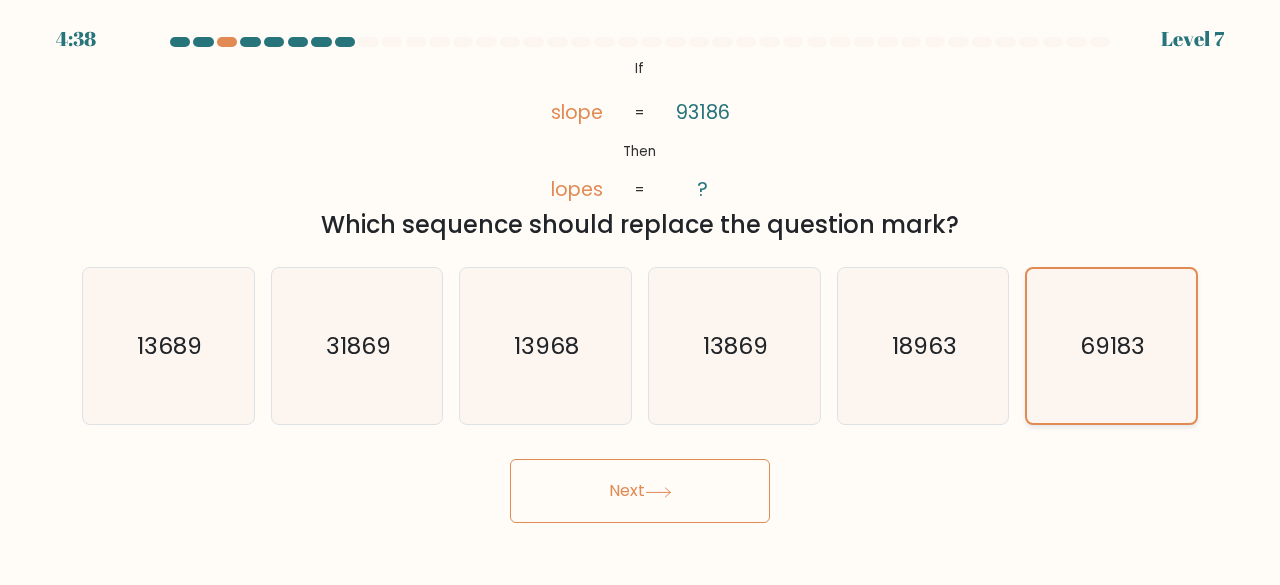 click on "69183" 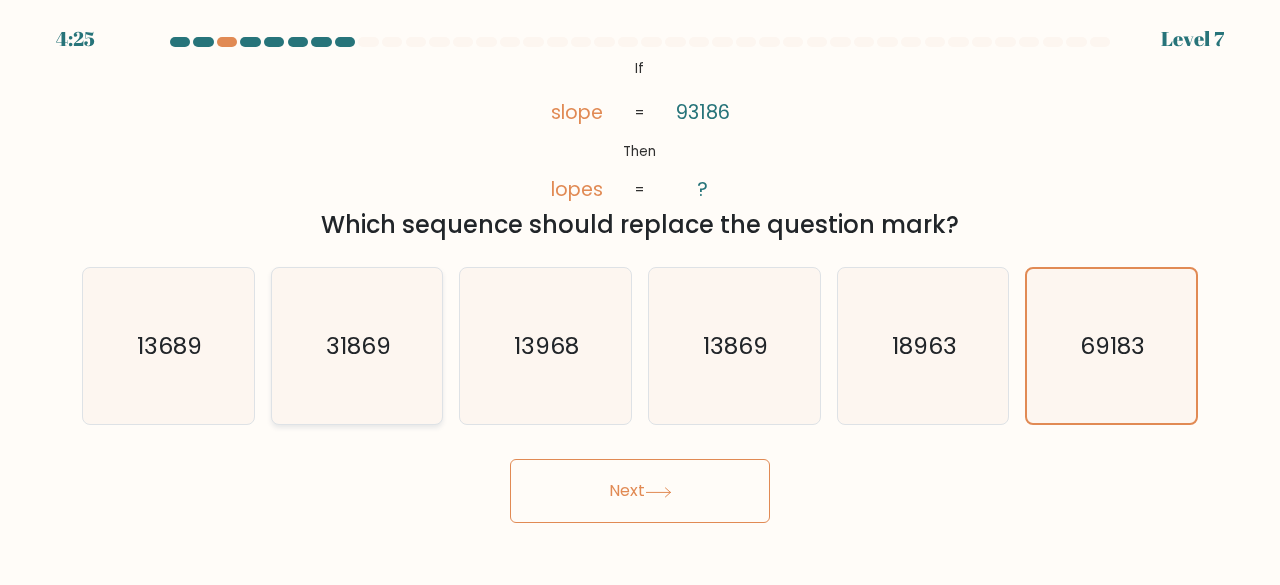 click on "31869" 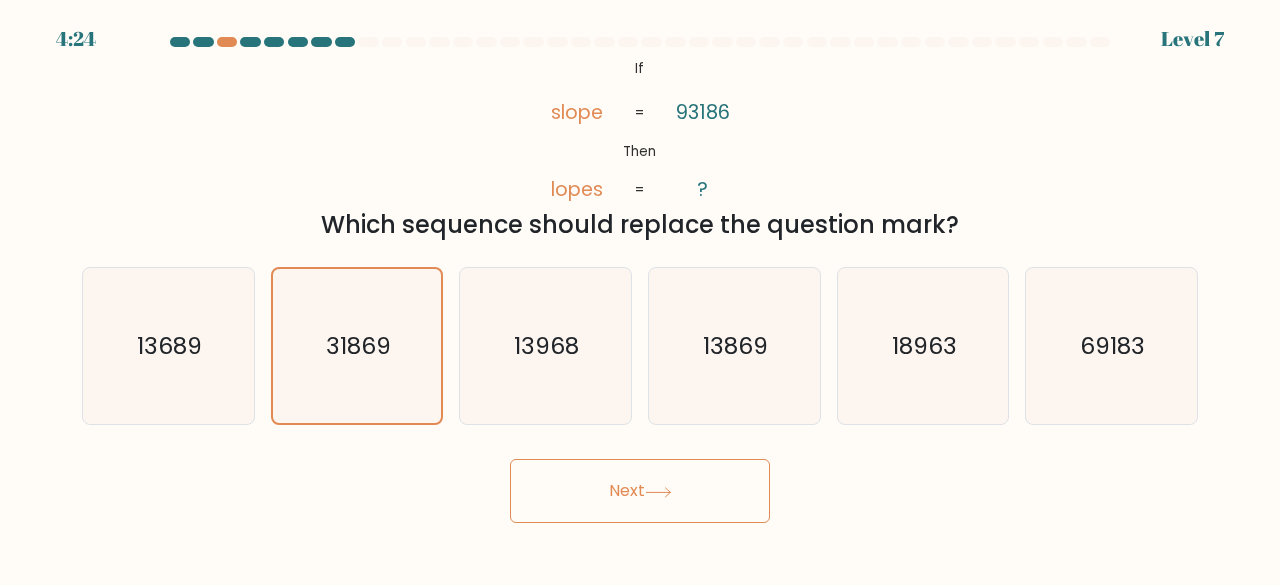 click on "Next" at bounding box center [640, 491] 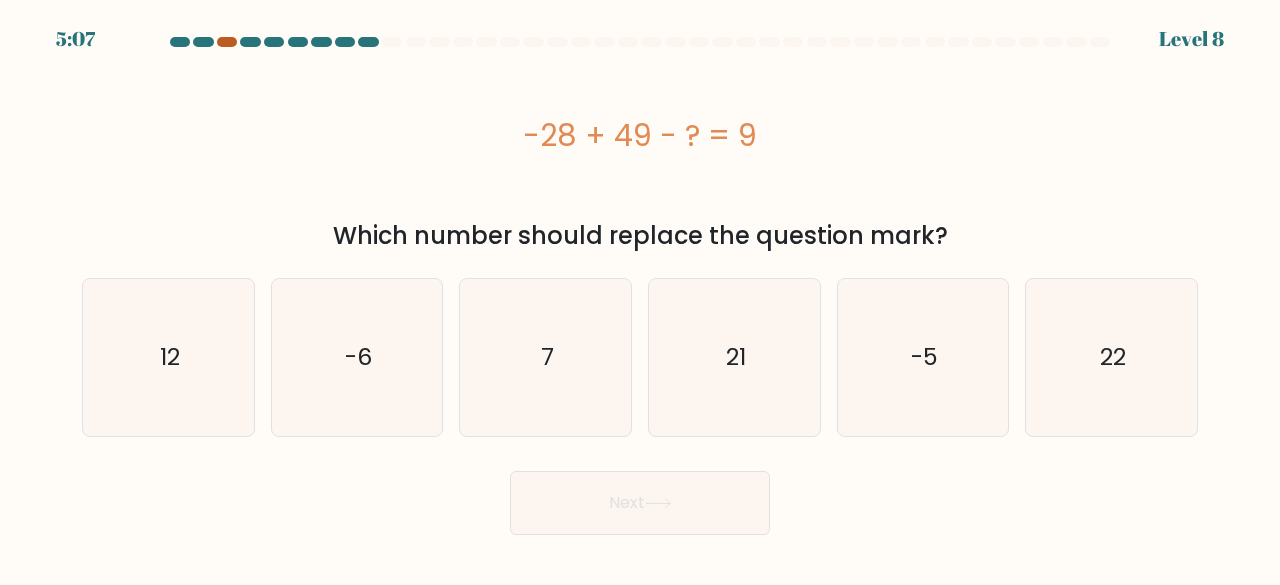 click at bounding box center [227, 42] 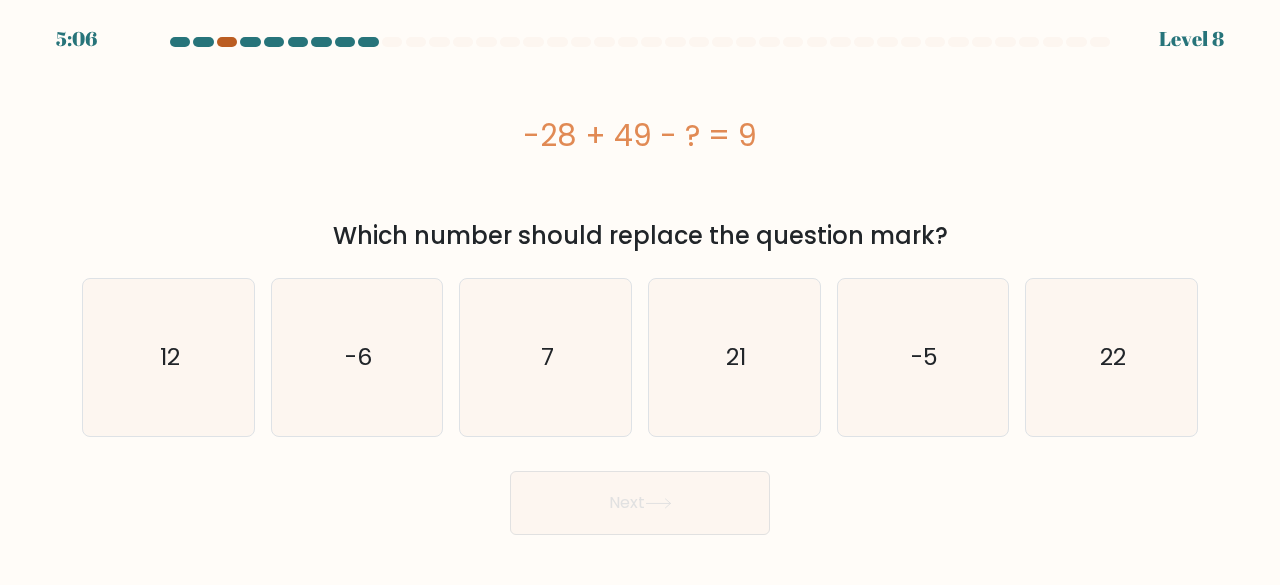 click at bounding box center (227, 42) 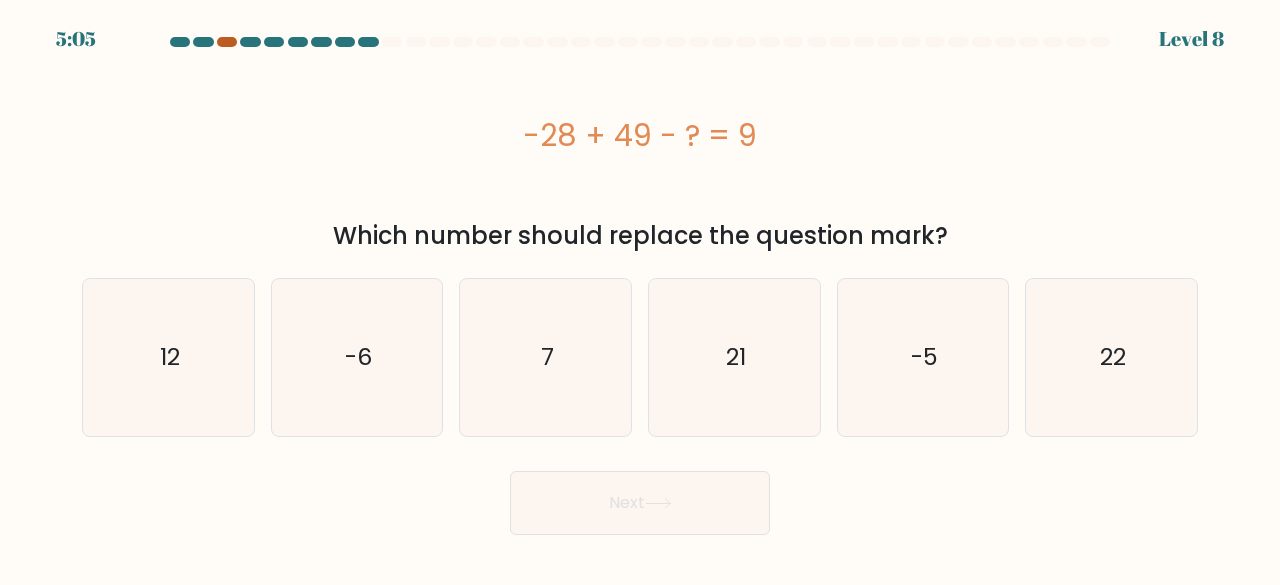 click at bounding box center (227, 42) 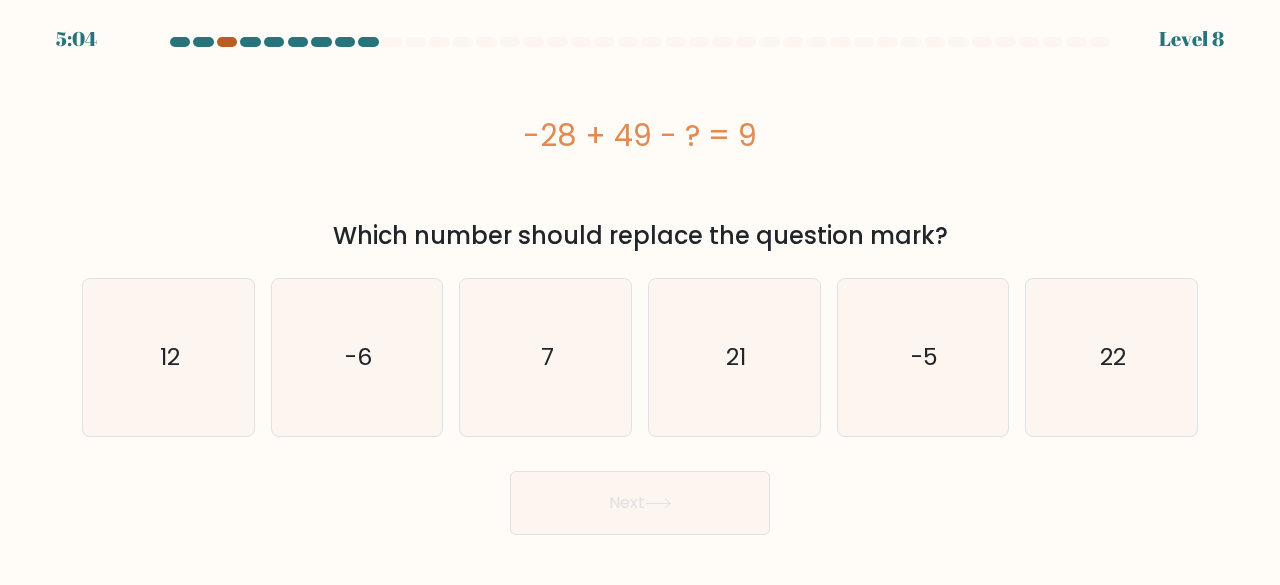 click at bounding box center [227, 42] 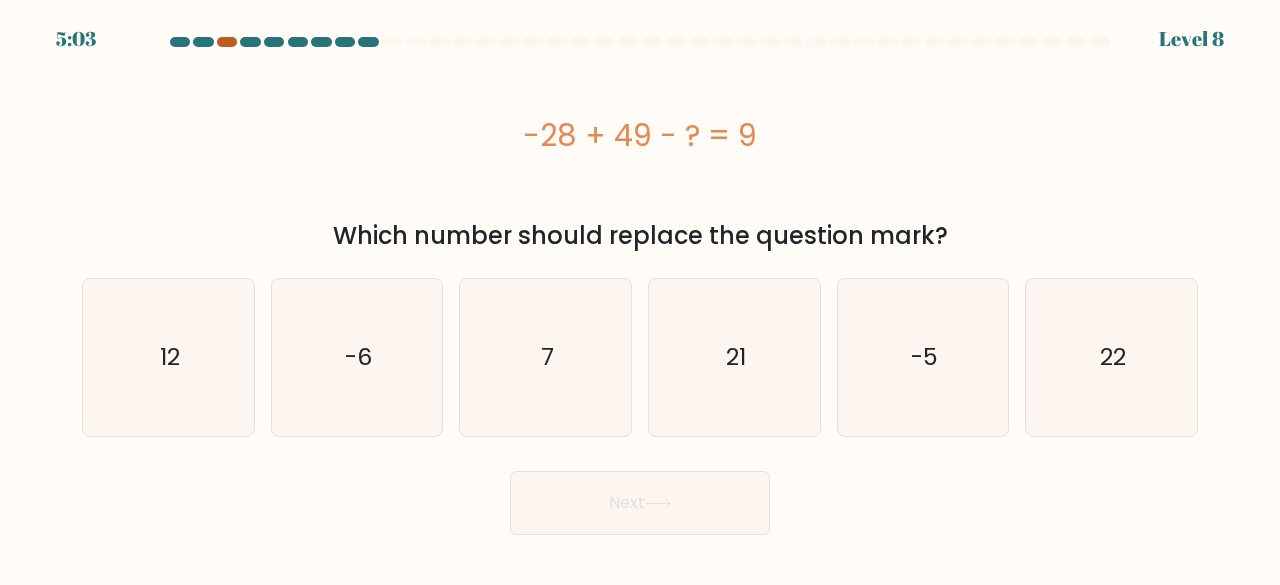 click at bounding box center [227, 42] 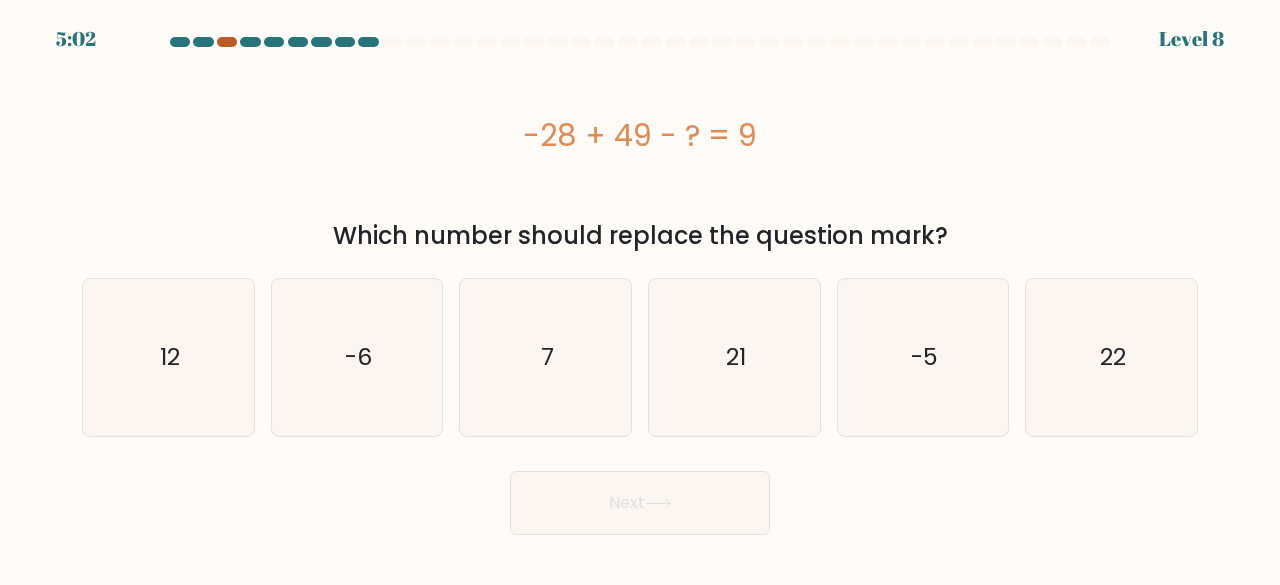 click at bounding box center (227, 42) 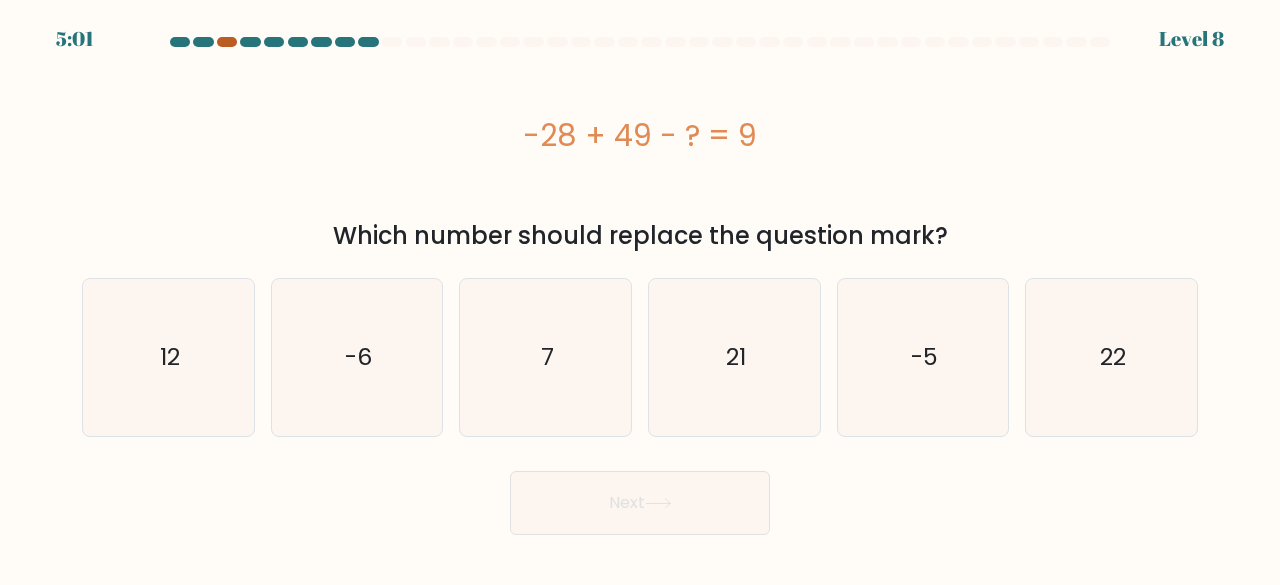 click at bounding box center (227, 42) 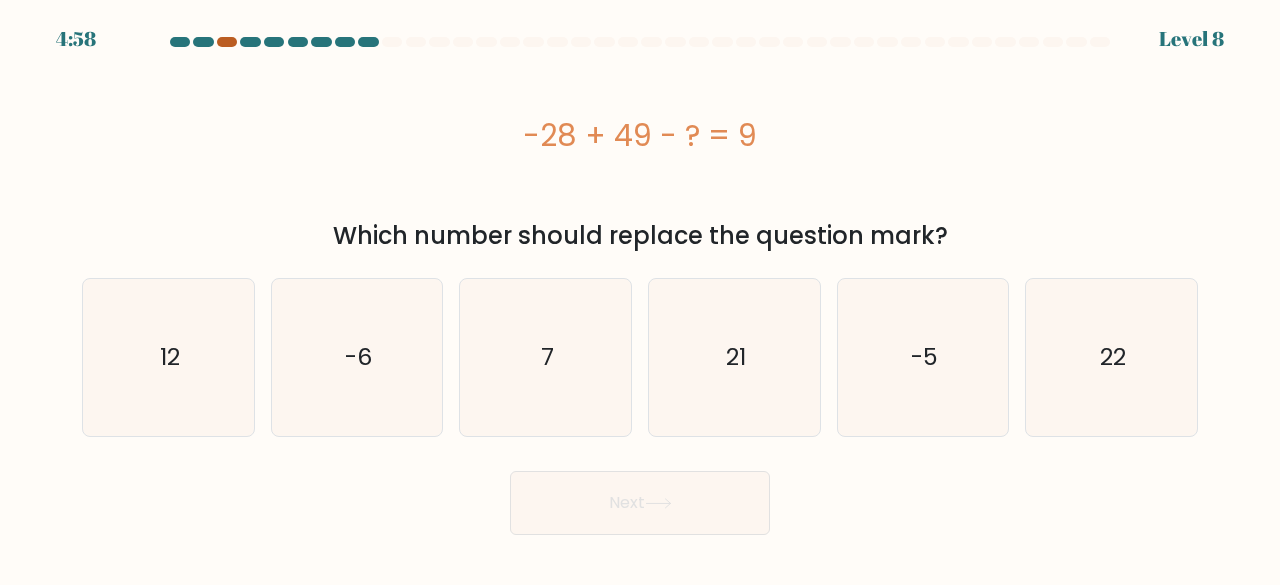 click at bounding box center [227, 42] 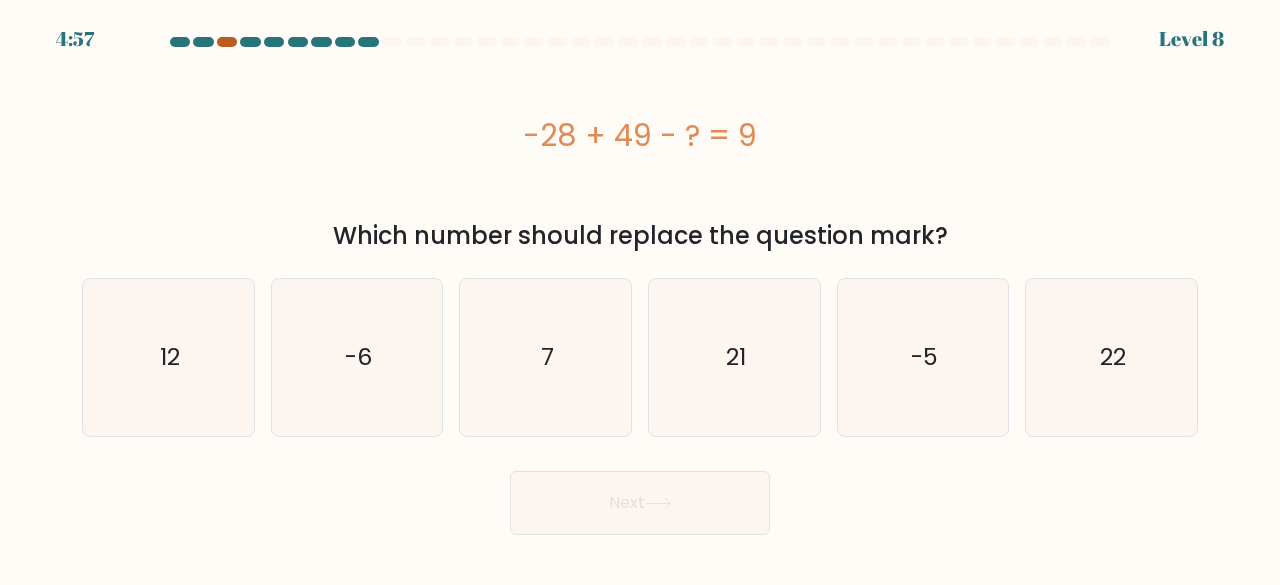 click at bounding box center [227, 42] 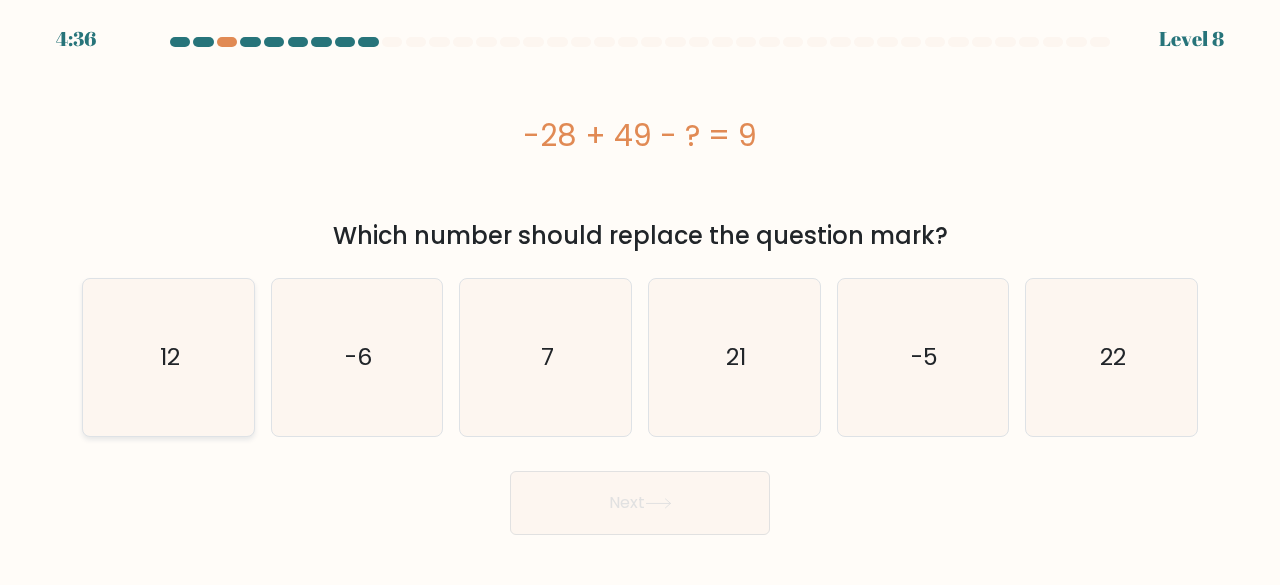 click on "12" 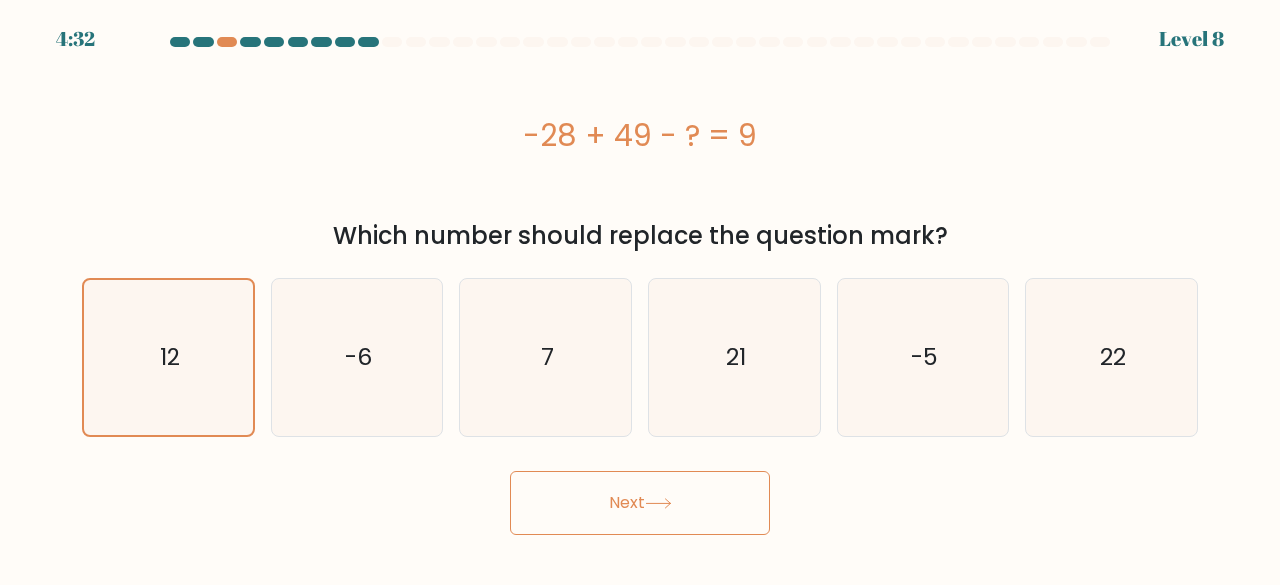 click on "Next" at bounding box center (640, 503) 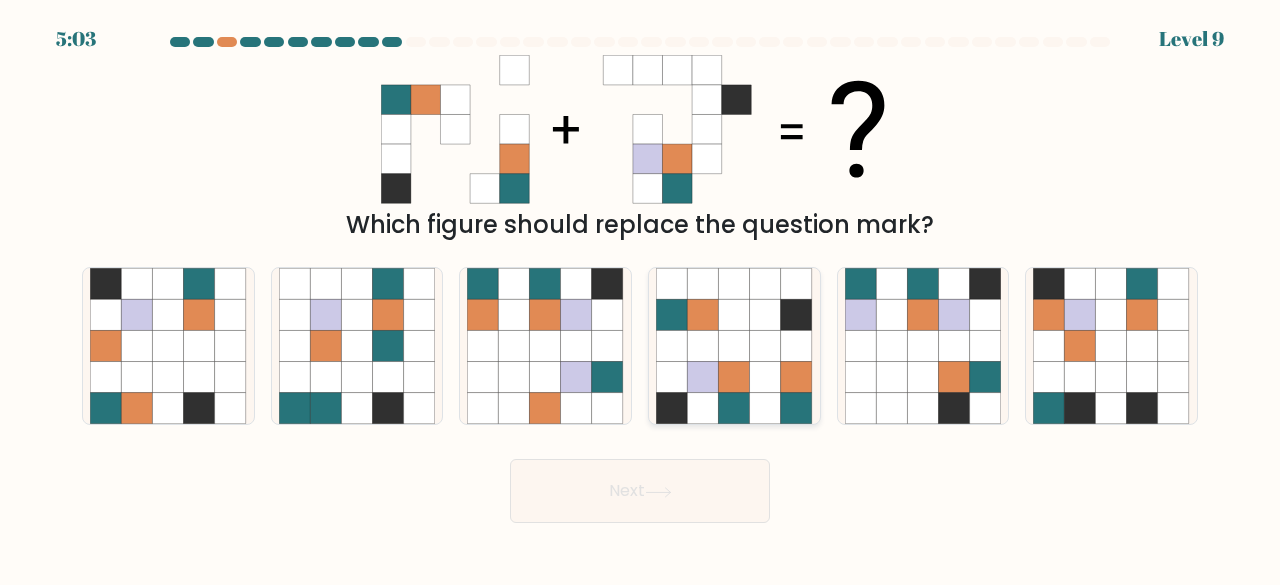 click 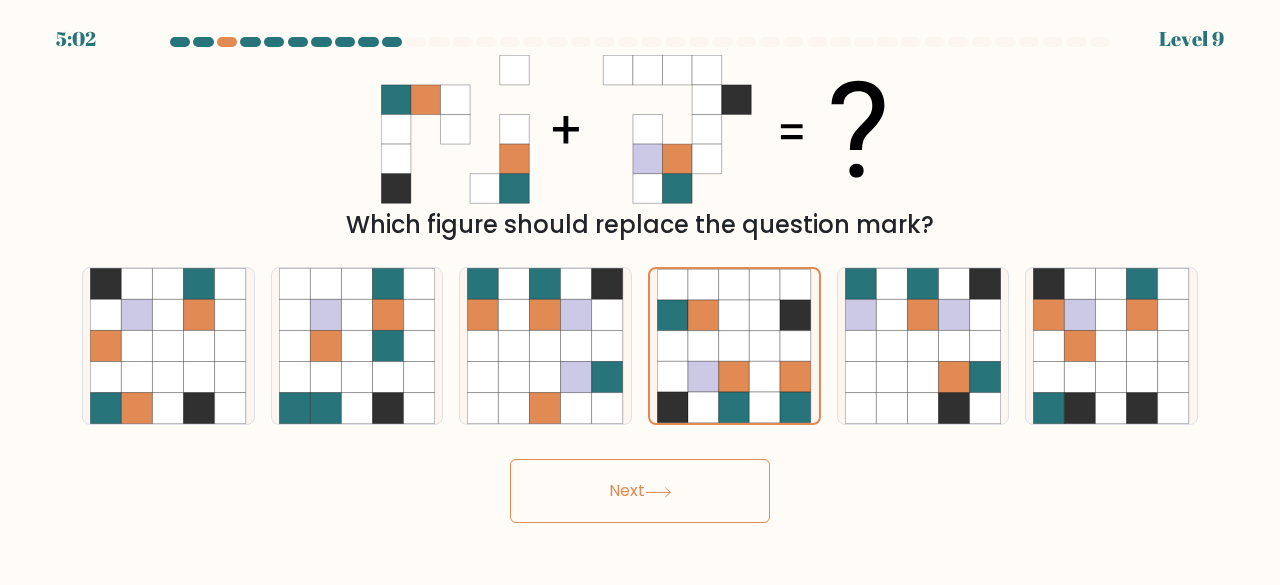 click on "Next" at bounding box center [640, 491] 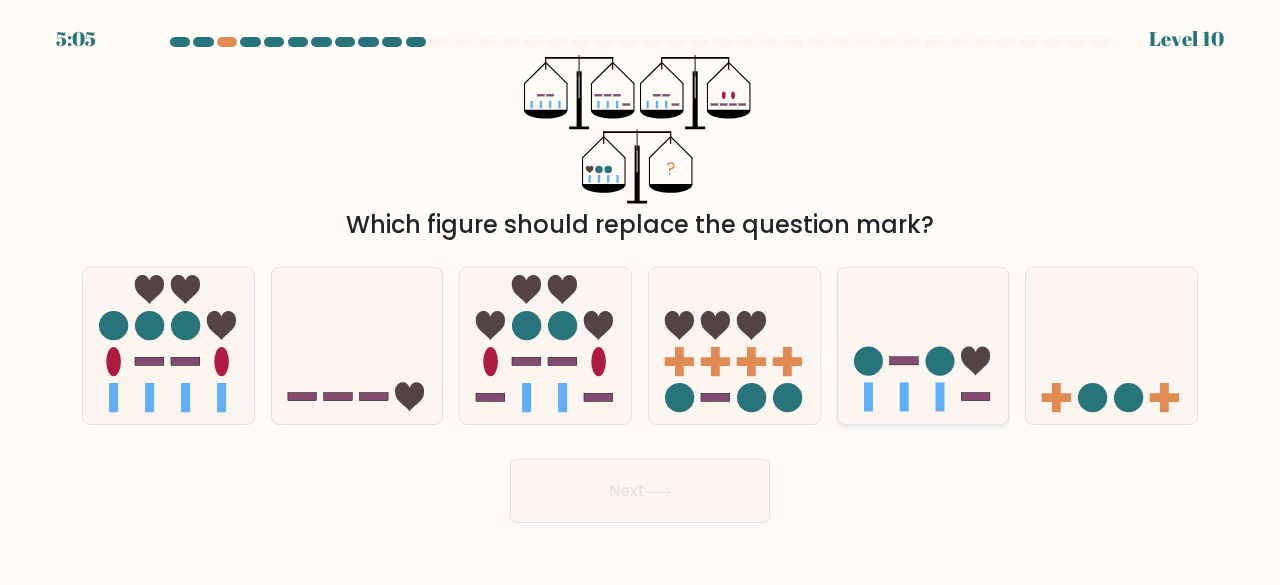 click 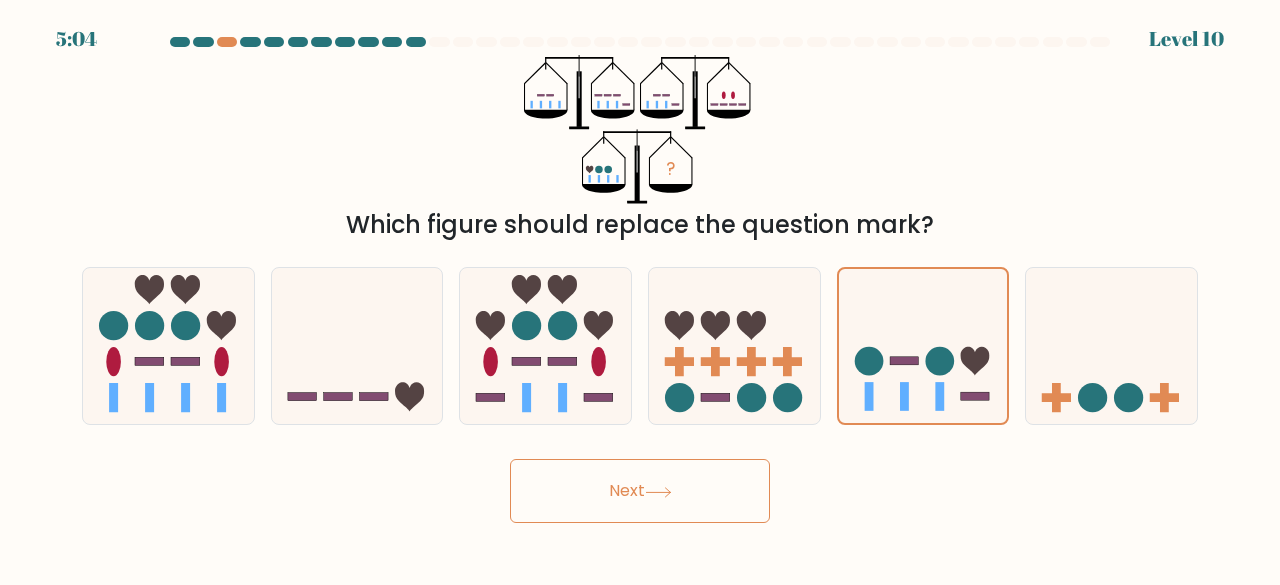 click on "Next" at bounding box center [640, 491] 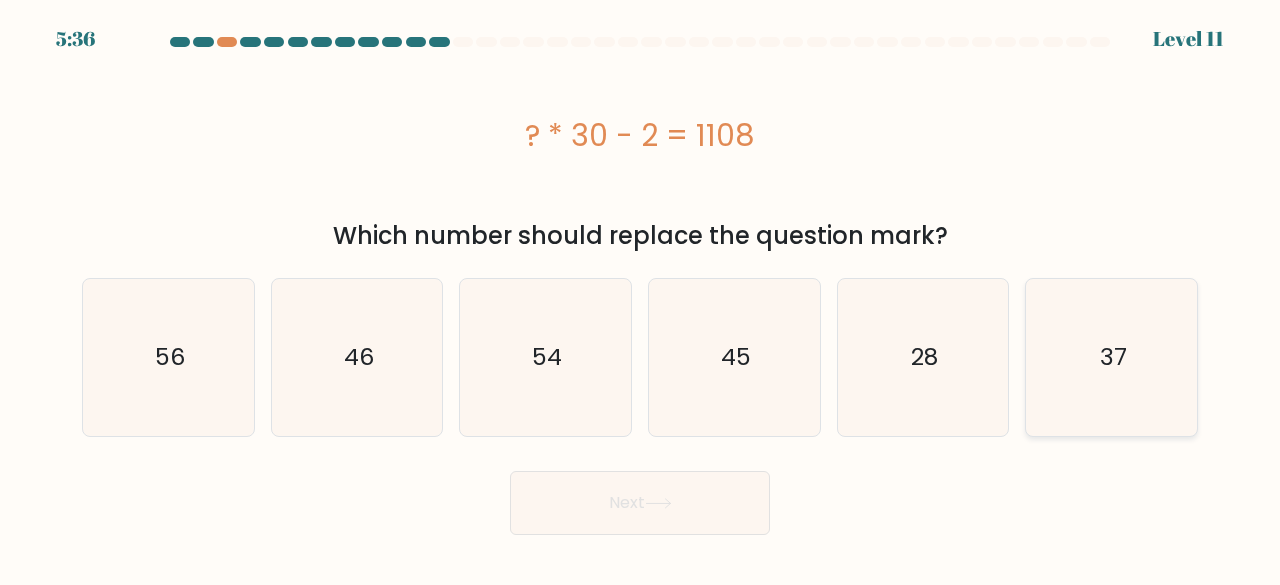click on "37" 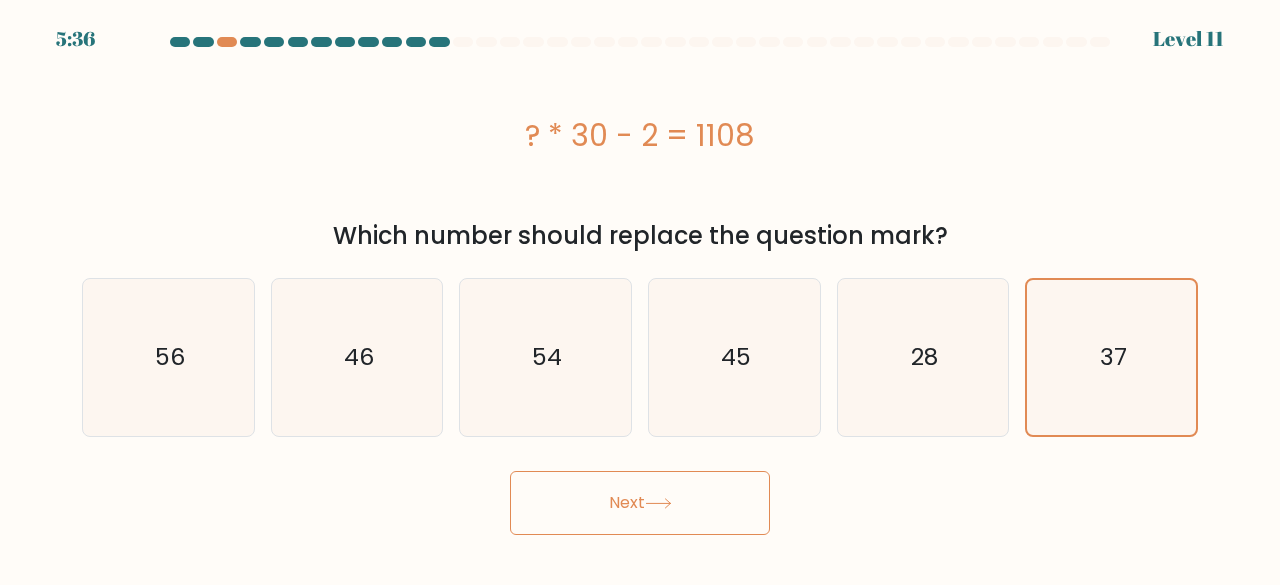 click on "Next" at bounding box center (640, 503) 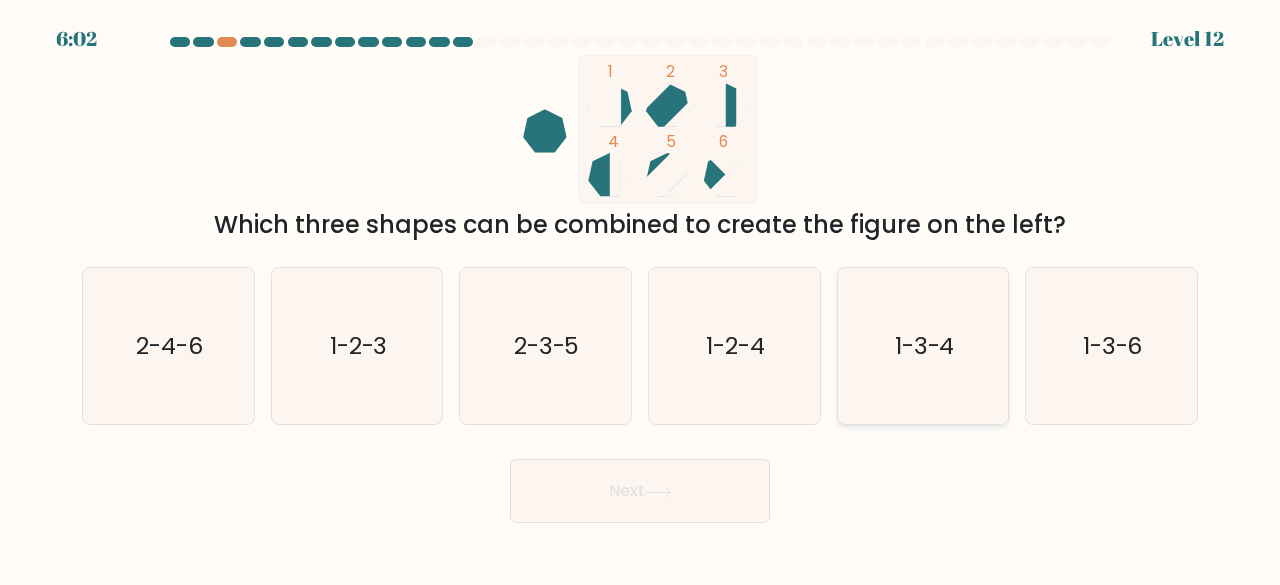 click on "1-3-4" 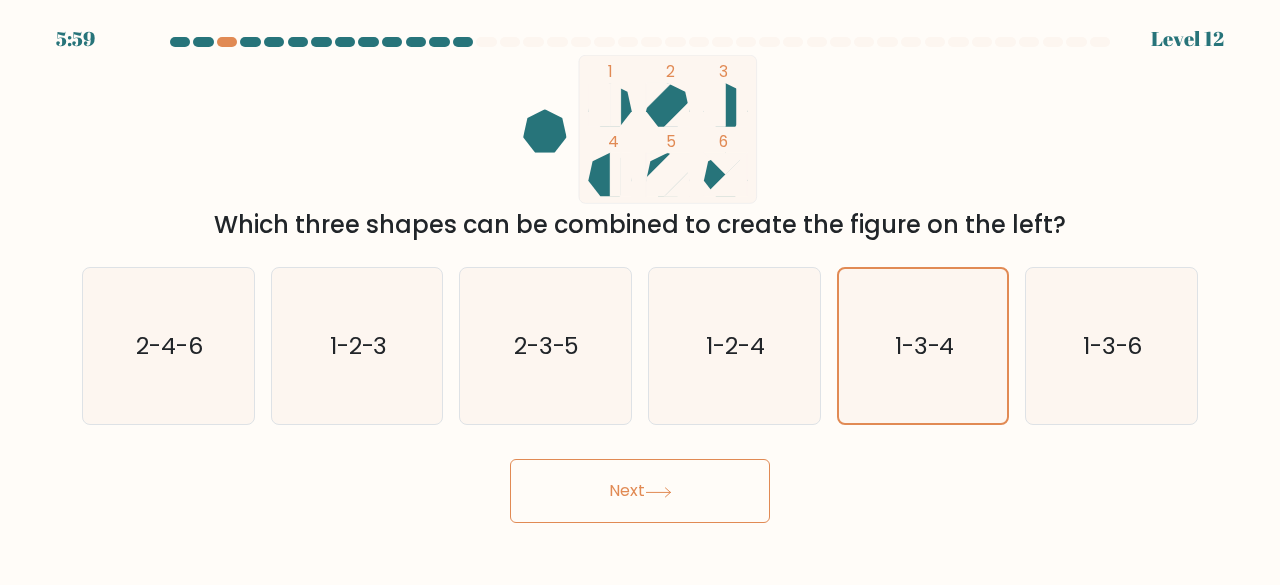 click on "Next" at bounding box center (640, 491) 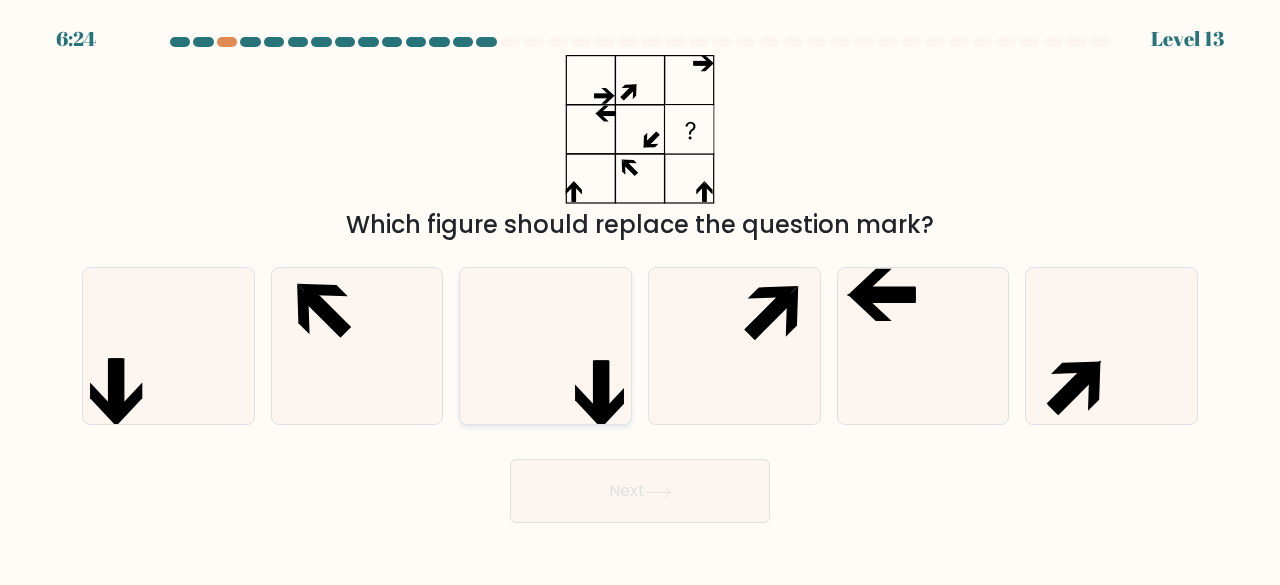 click 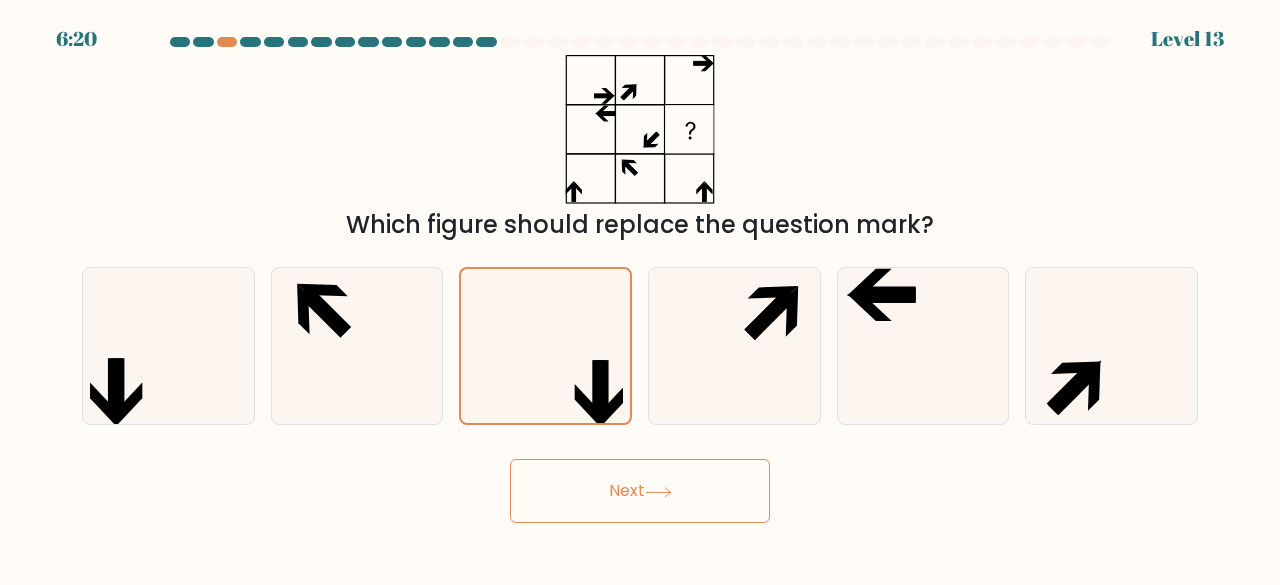 click on "Next" at bounding box center [640, 491] 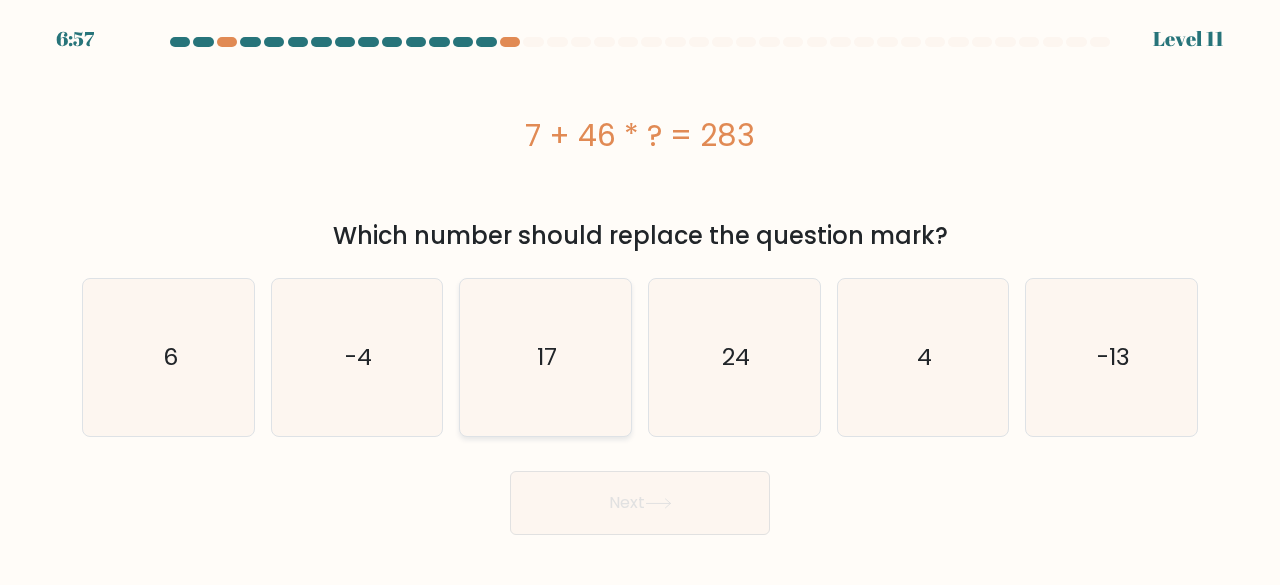click on "17" 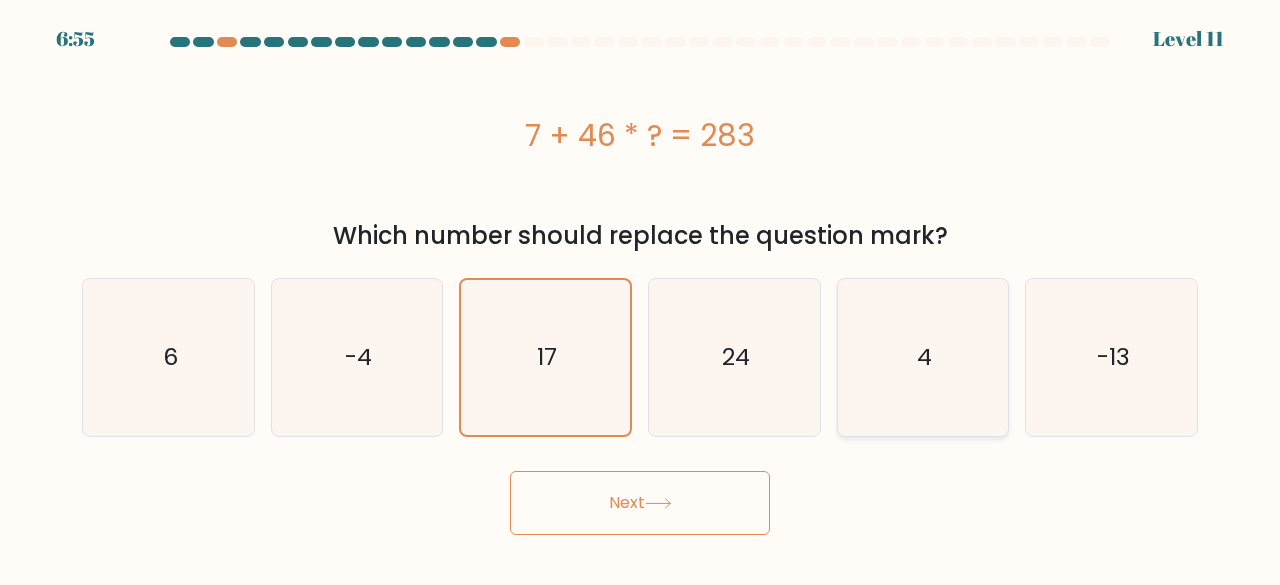 click on "4" 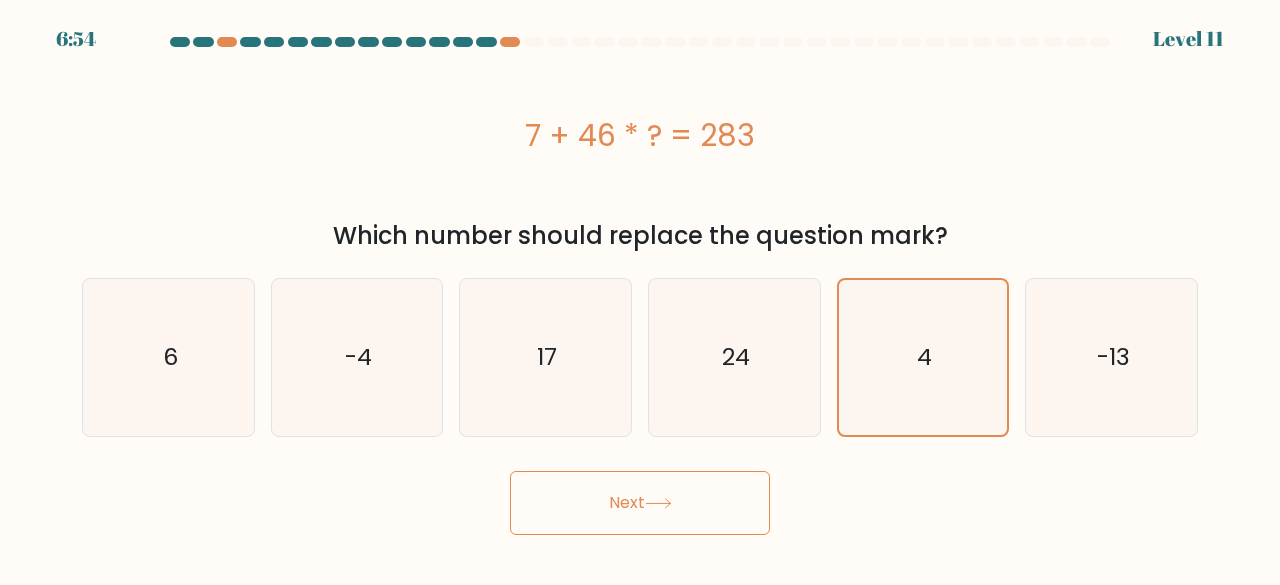 click on "Next" at bounding box center [640, 503] 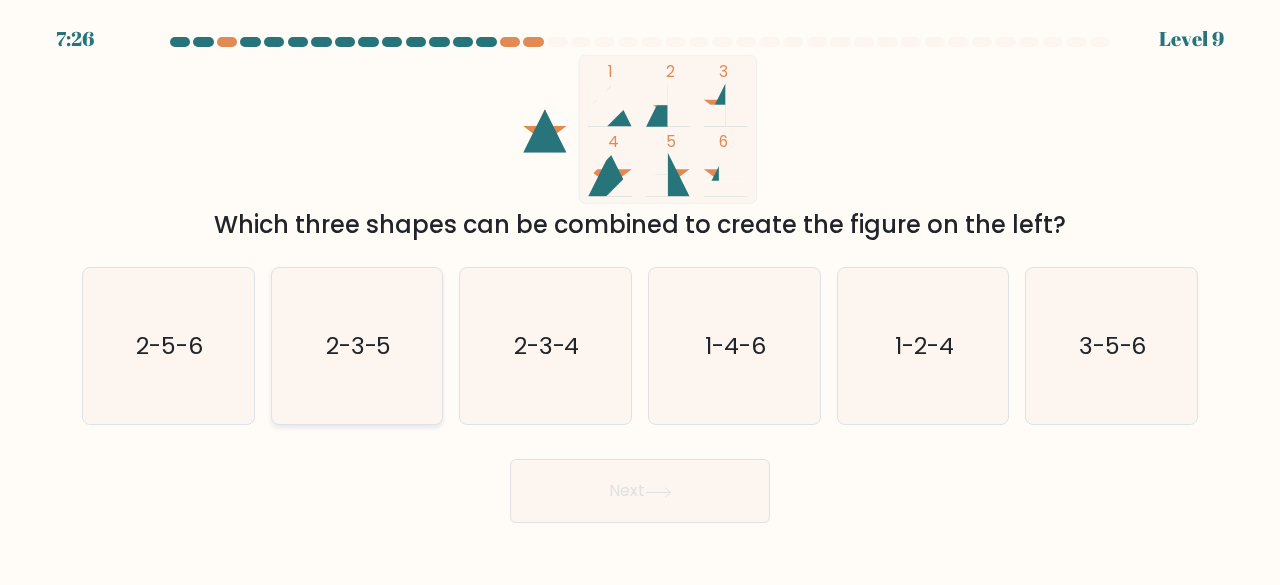 click on "2-3-5" 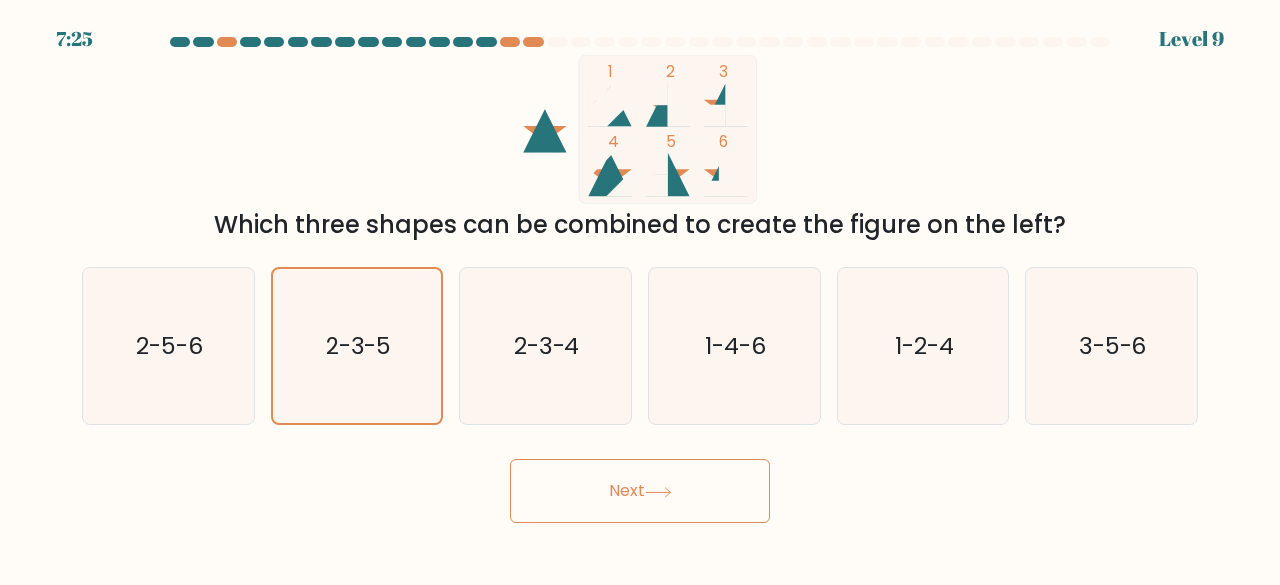 click on "Next" at bounding box center (640, 491) 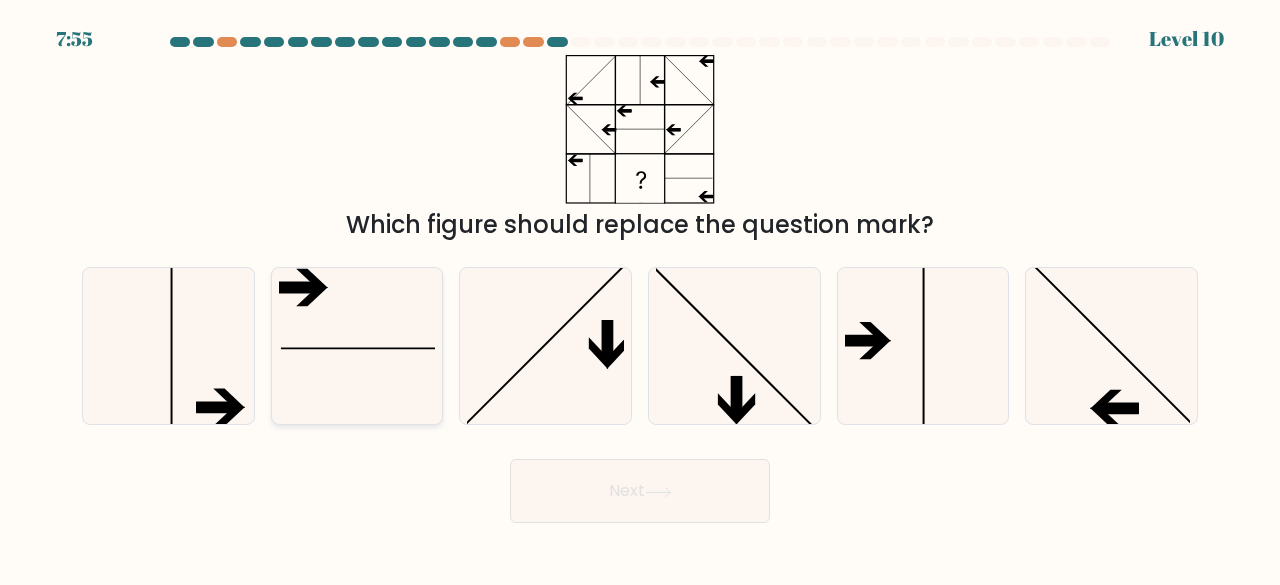 click 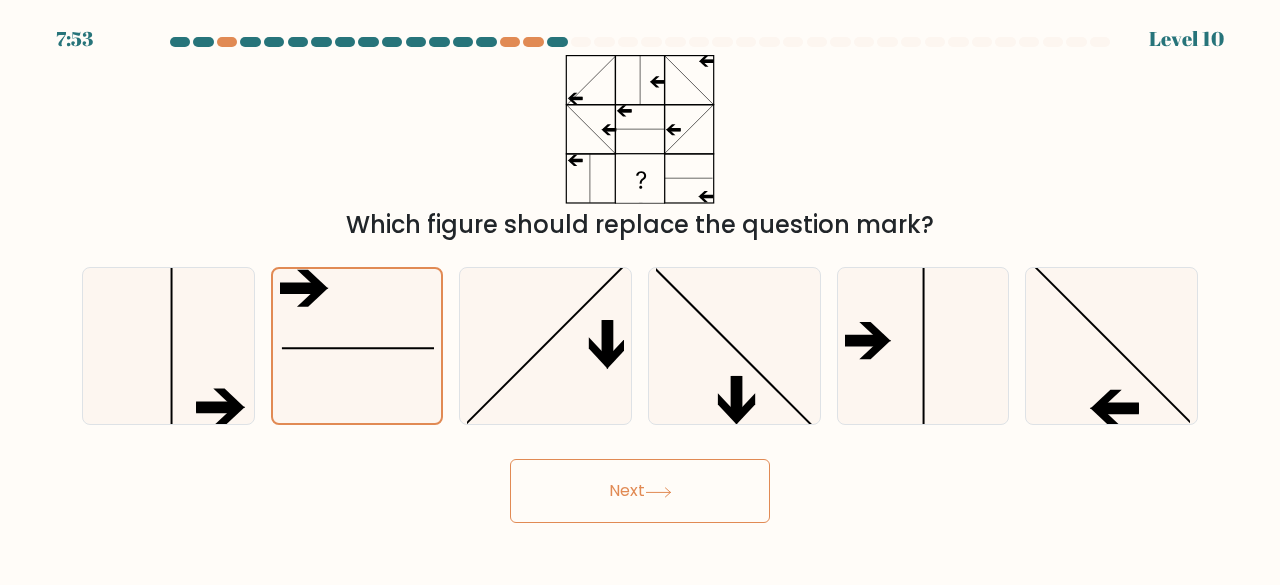 click 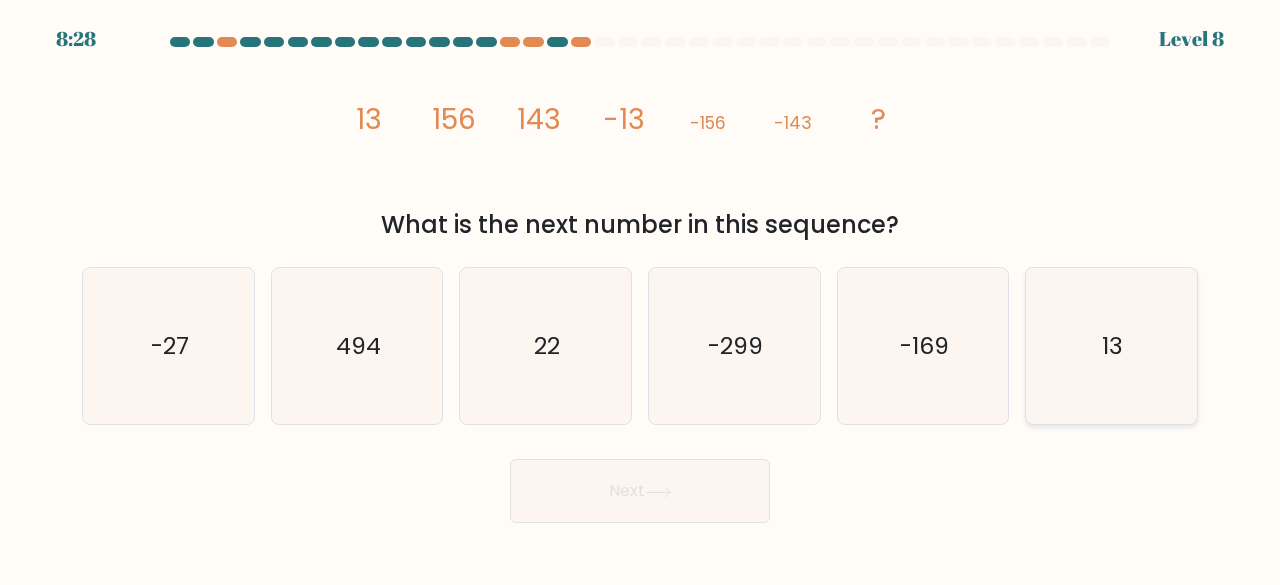 click on "13" 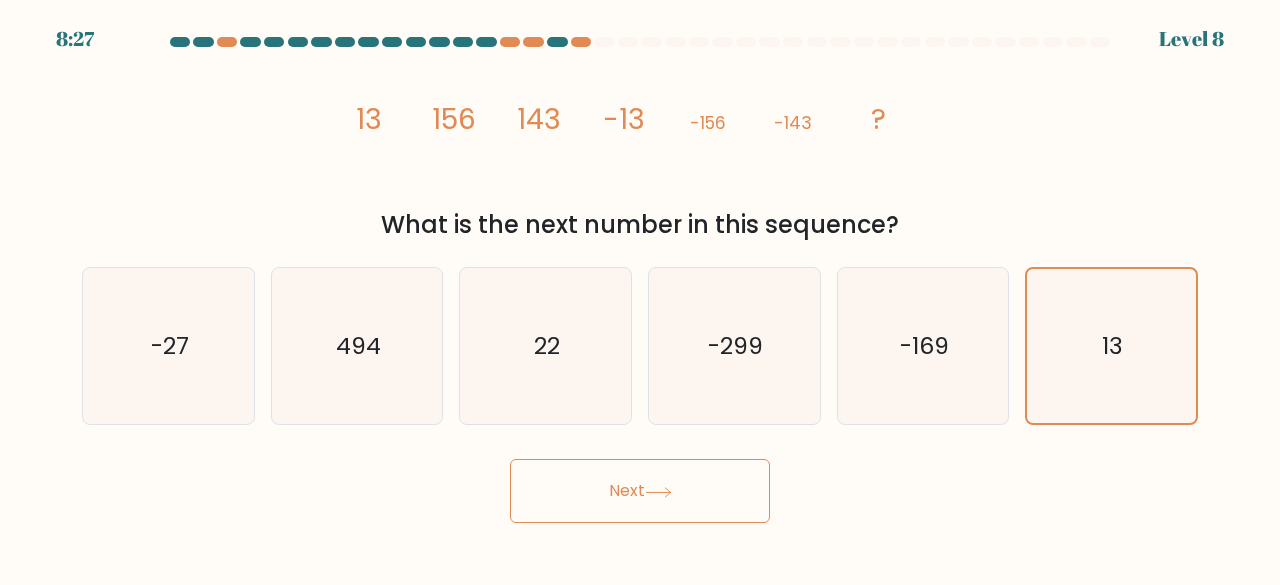click on "Next" at bounding box center (640, 491) 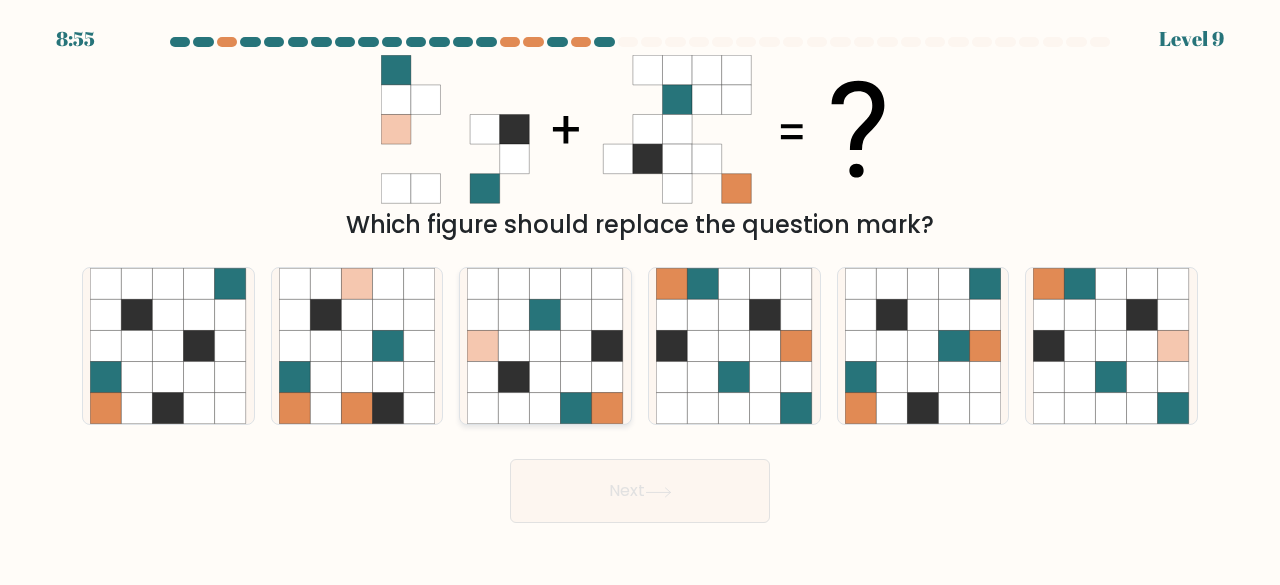 click 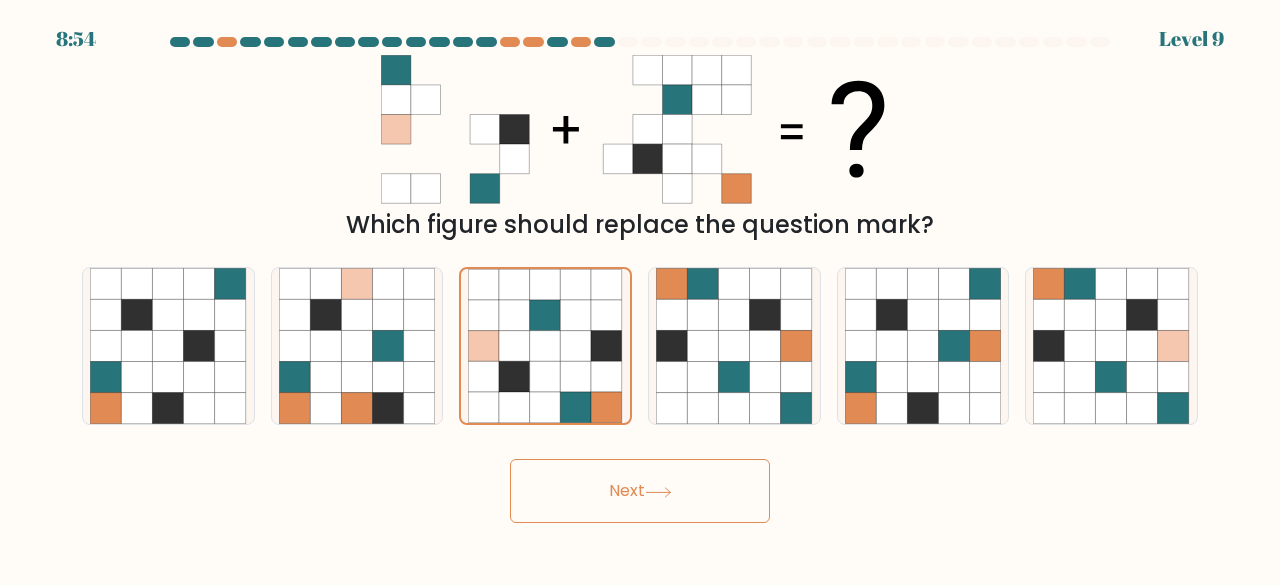 click on "Next" at bounding box center (640, 491) 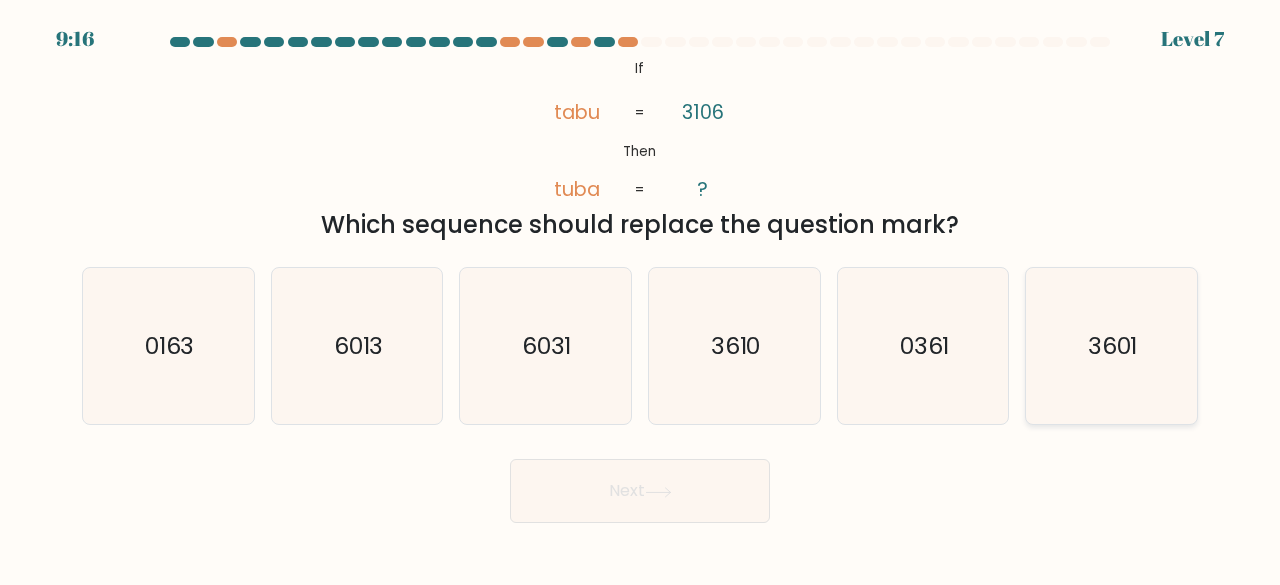 click on "3601" 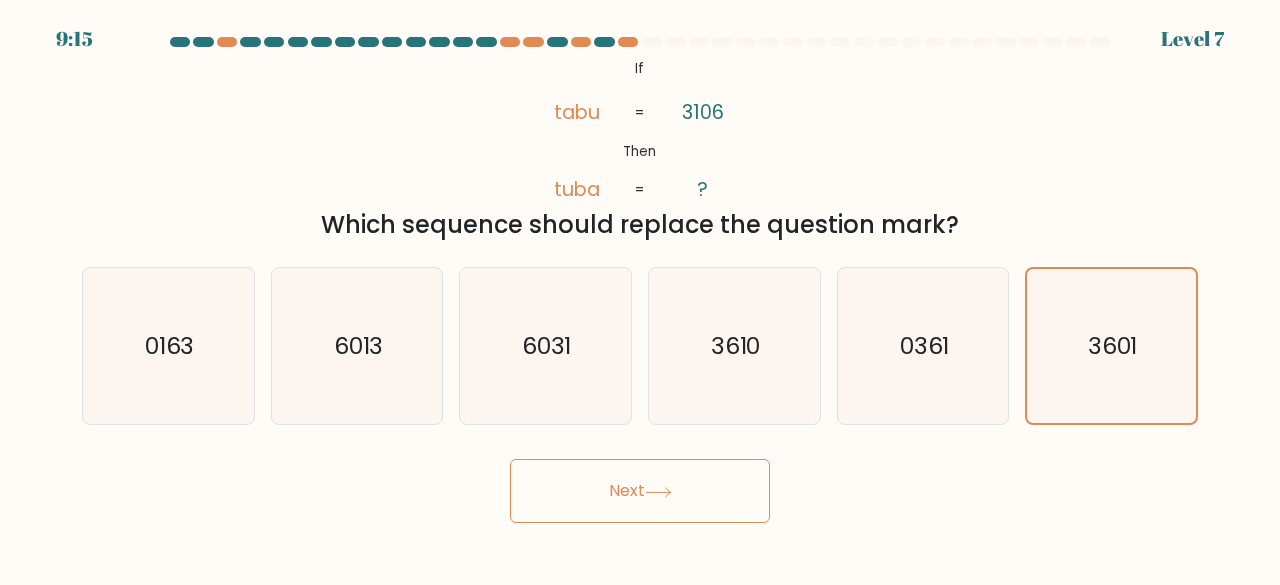 click on "Next" at bounding box center (640, 491) 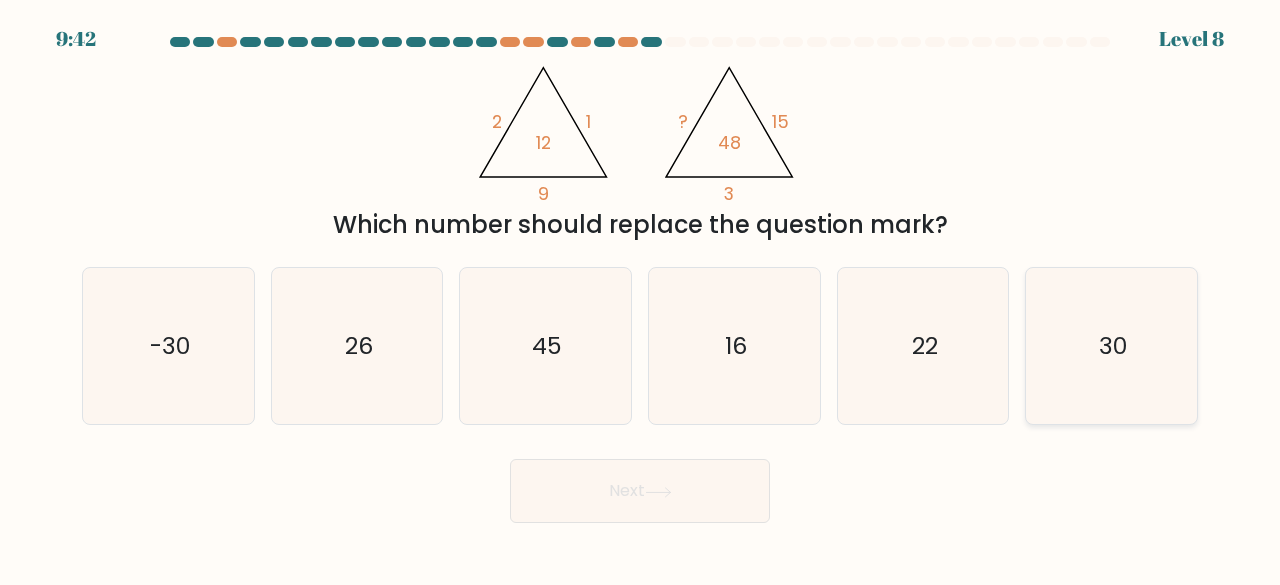 click on "30" 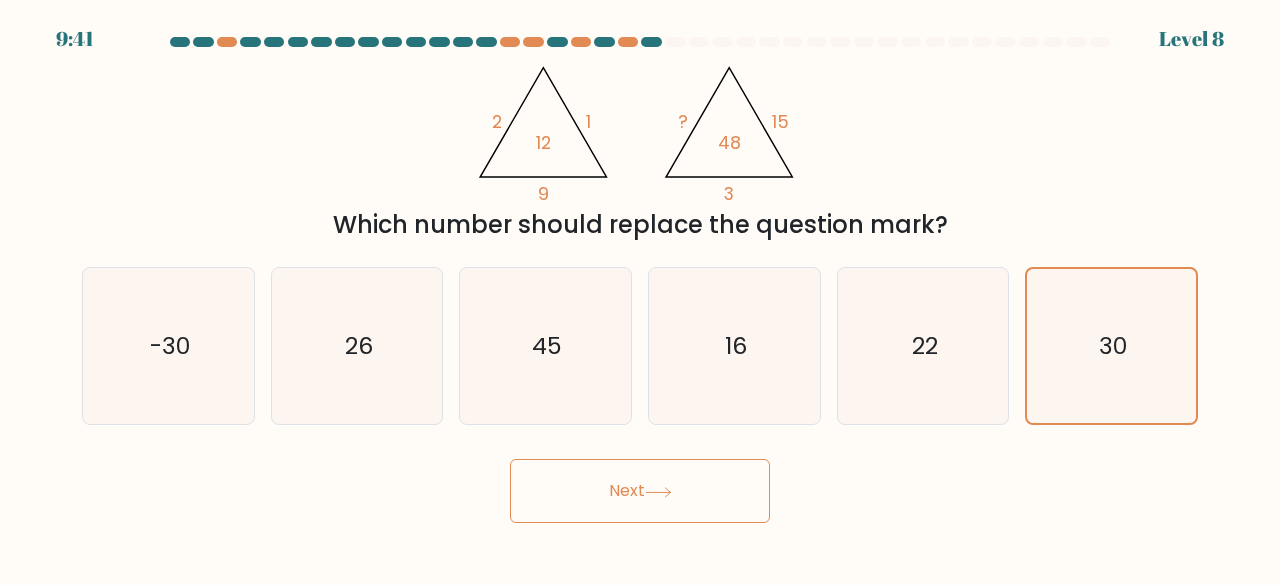 click on "Next" at bounding box center [640, 491] 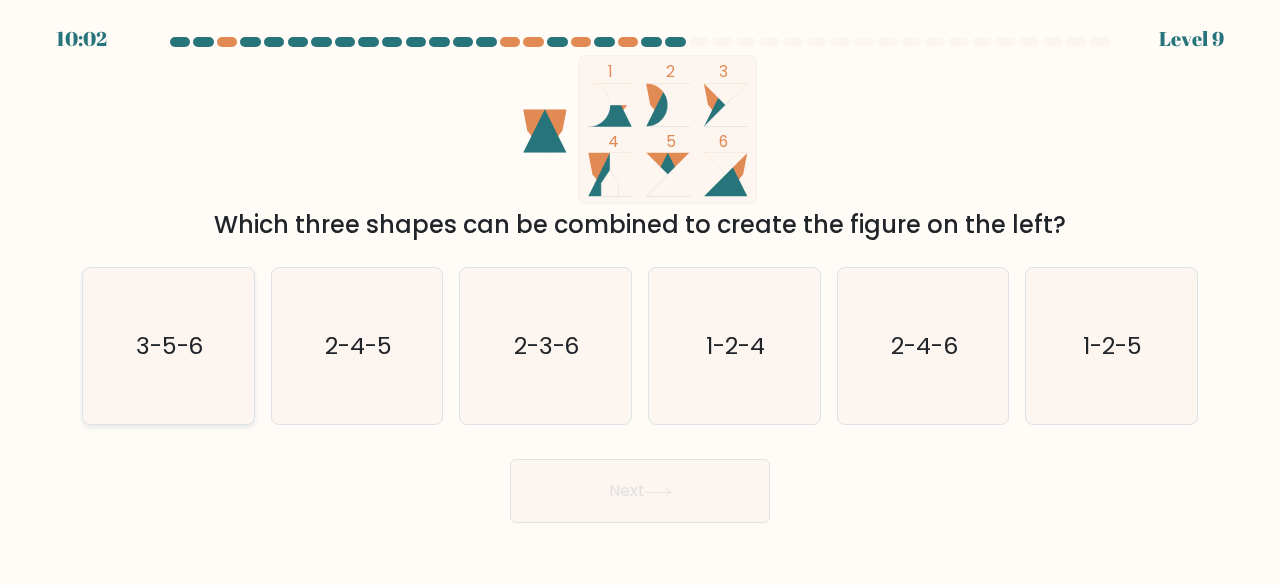 click on "3-5-6" 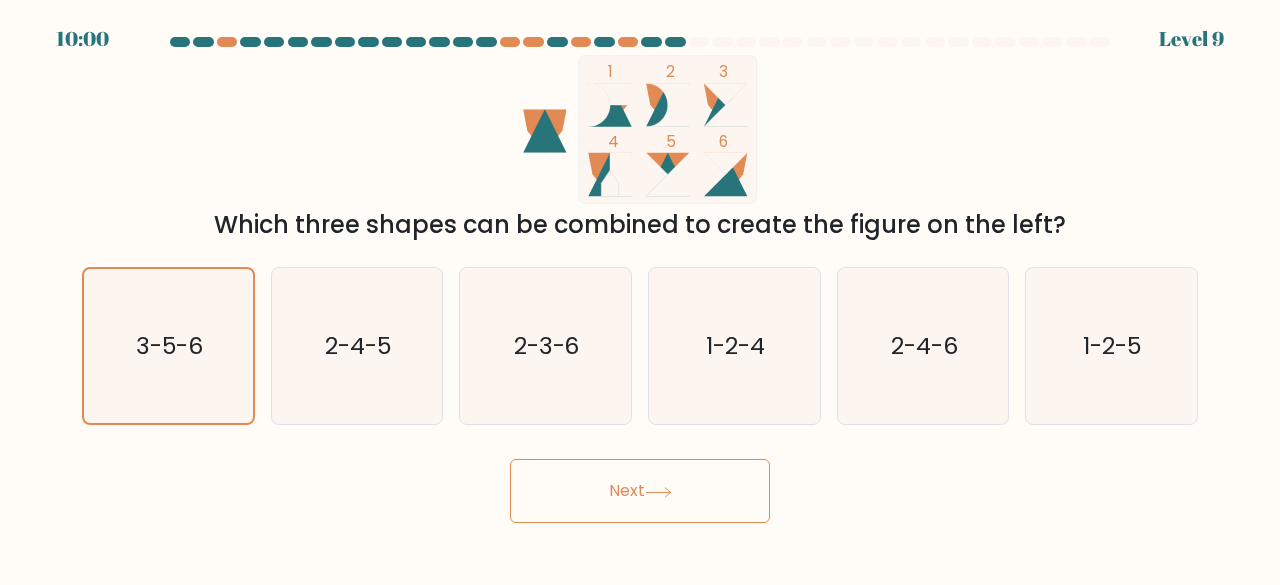 click on "Next" at bounding box center (640, 491) 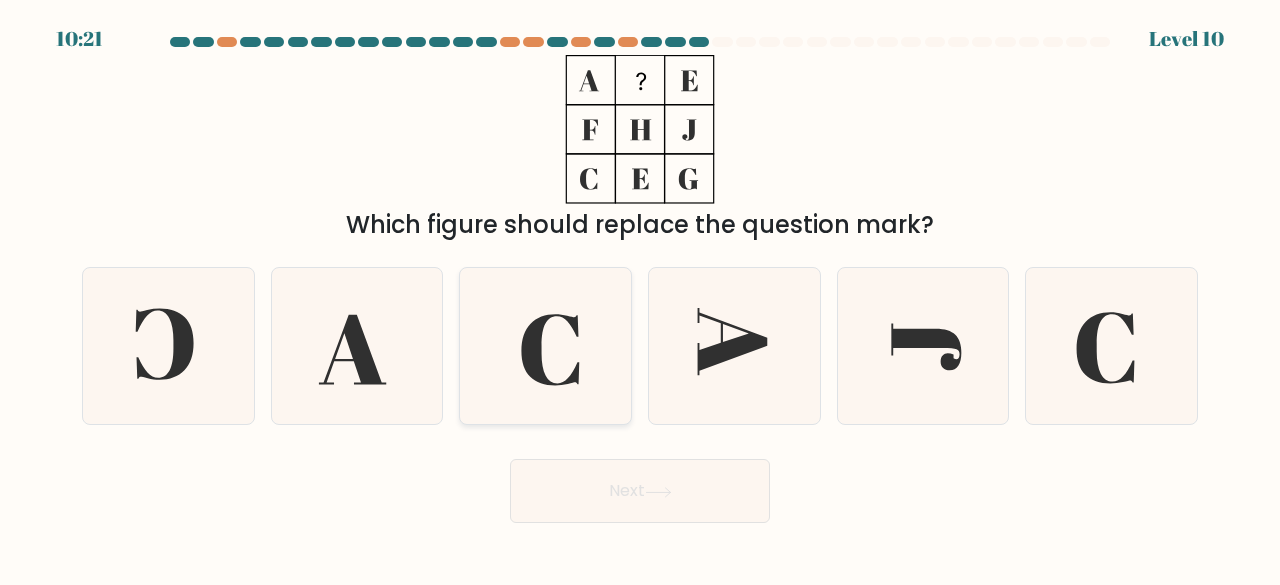 click 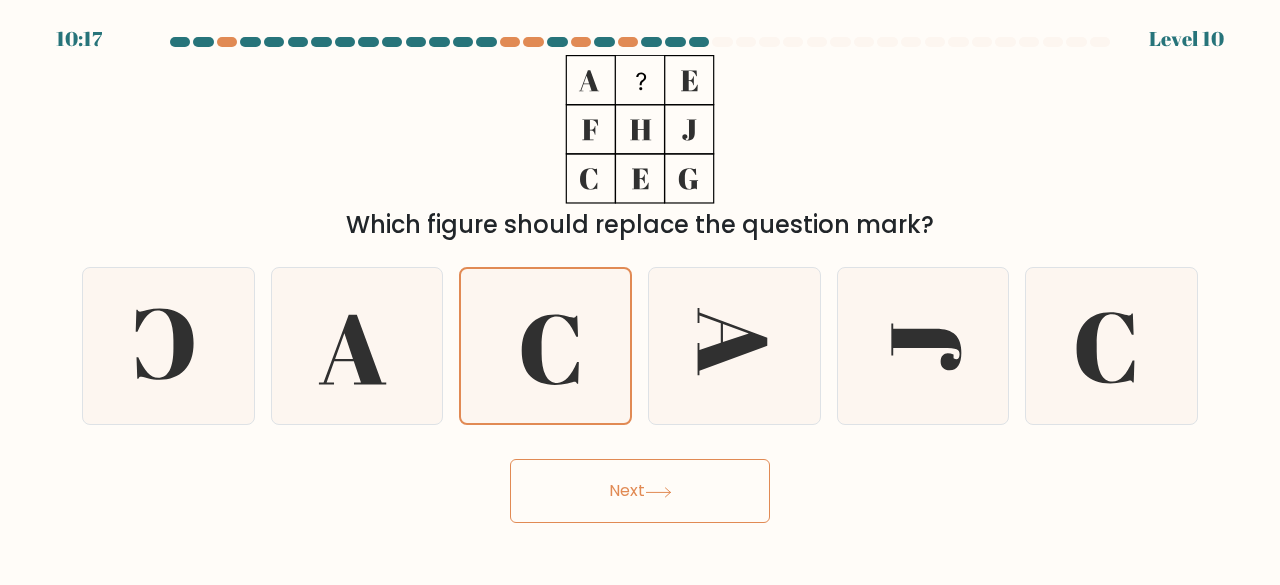 click on "Next" at bounding box center (640, 491) 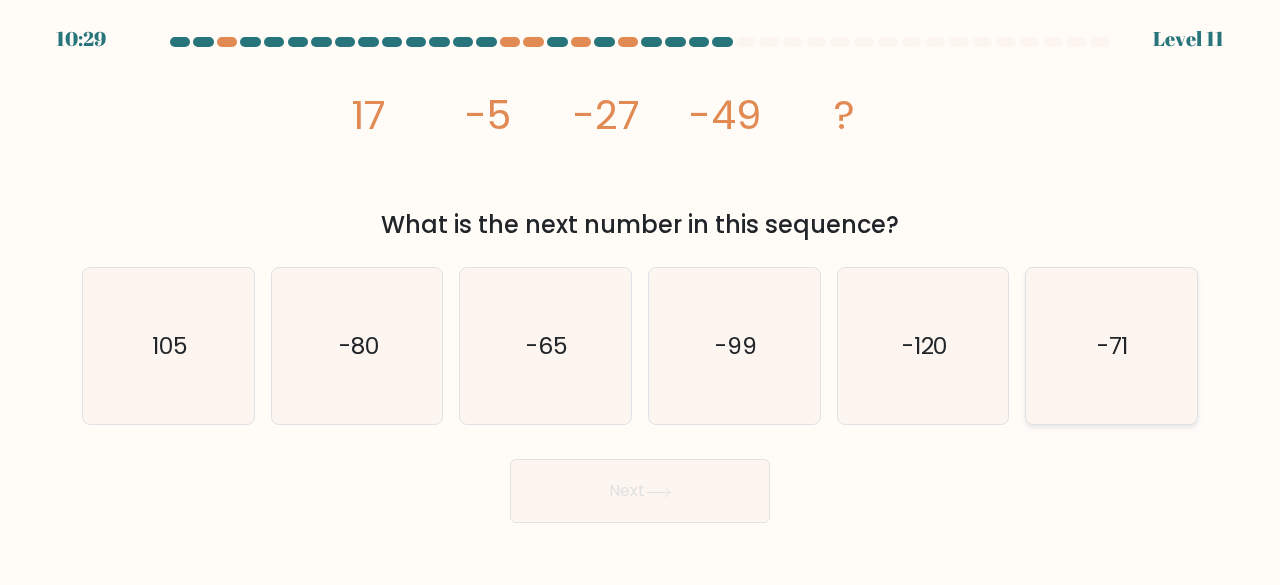 click on "-71" 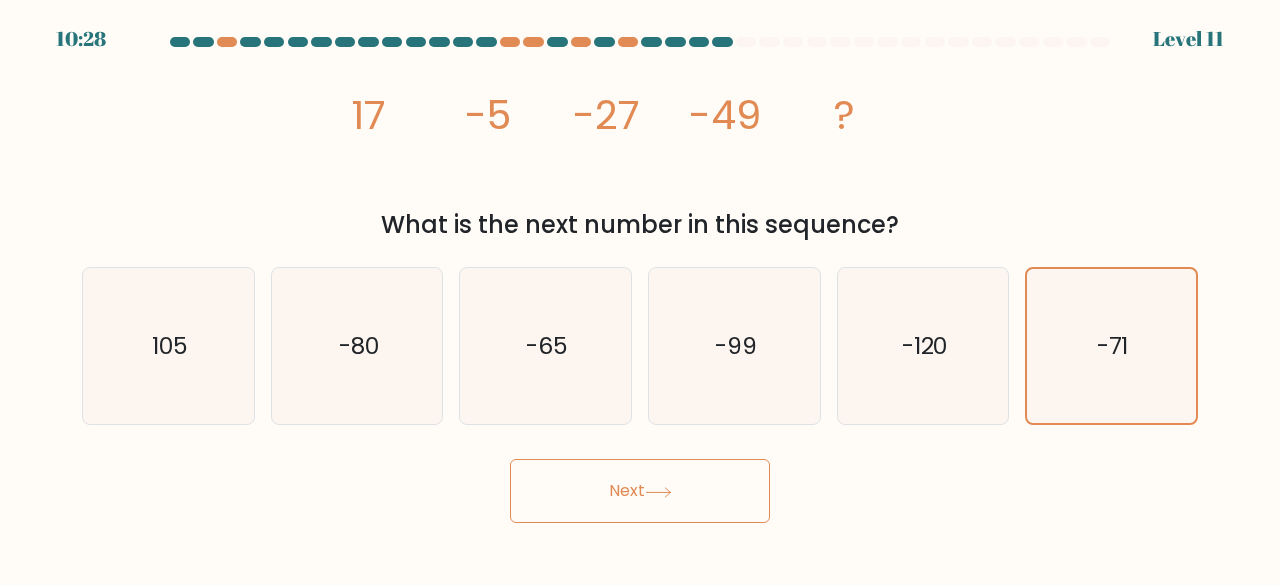 click on "Next" at bounding box center [640, 491] 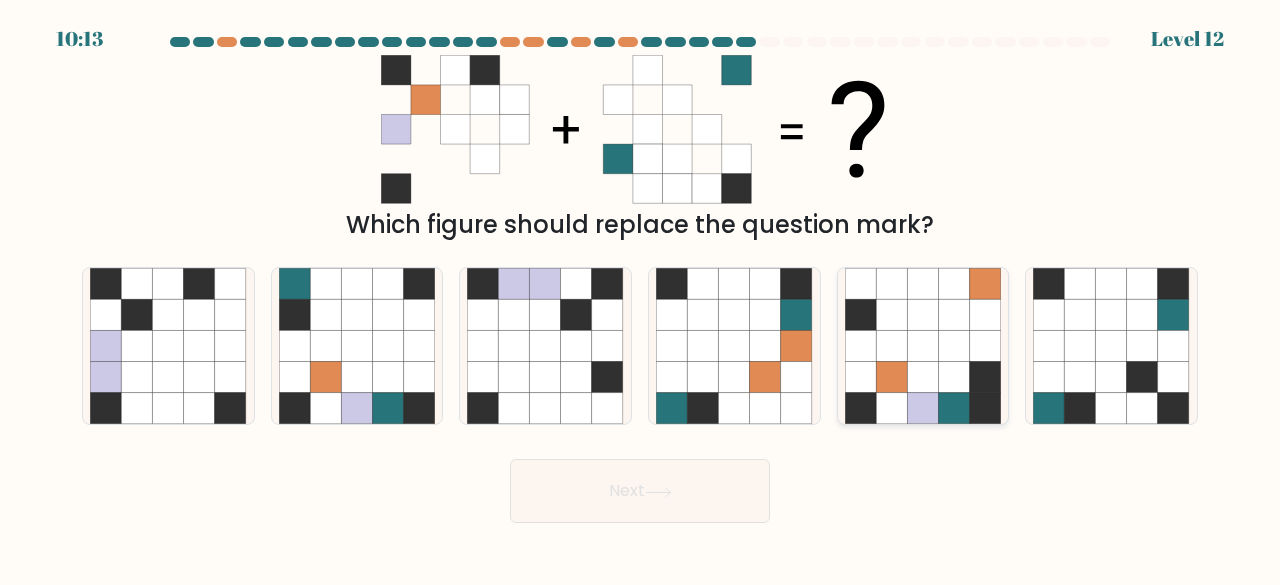 click 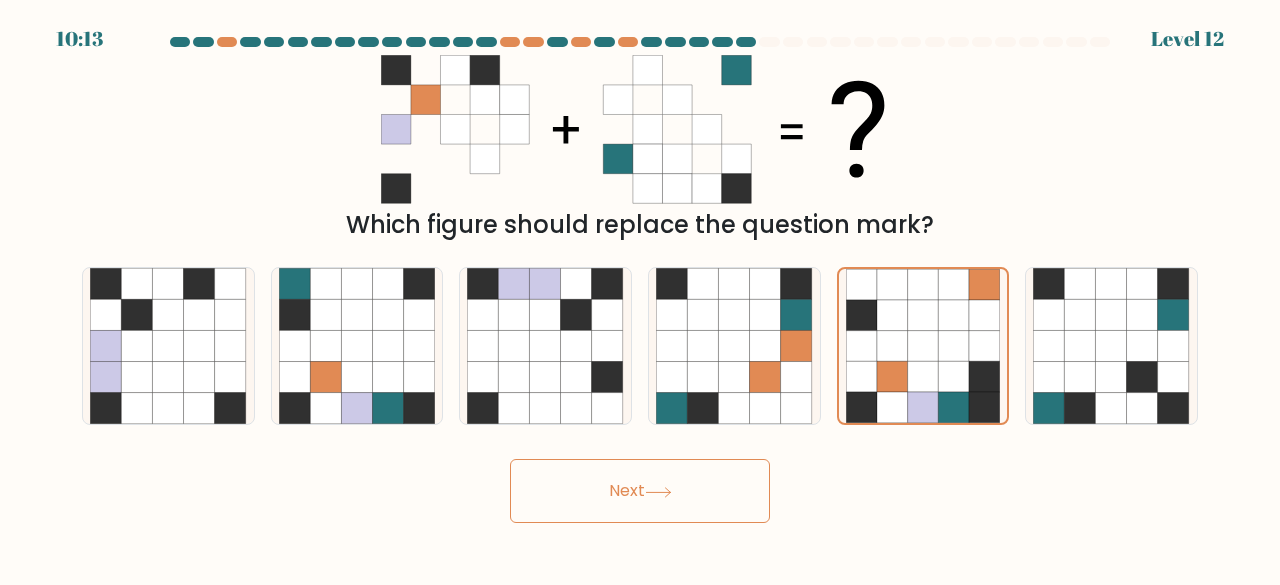 click on "Next" at bounding box center [640, 491] 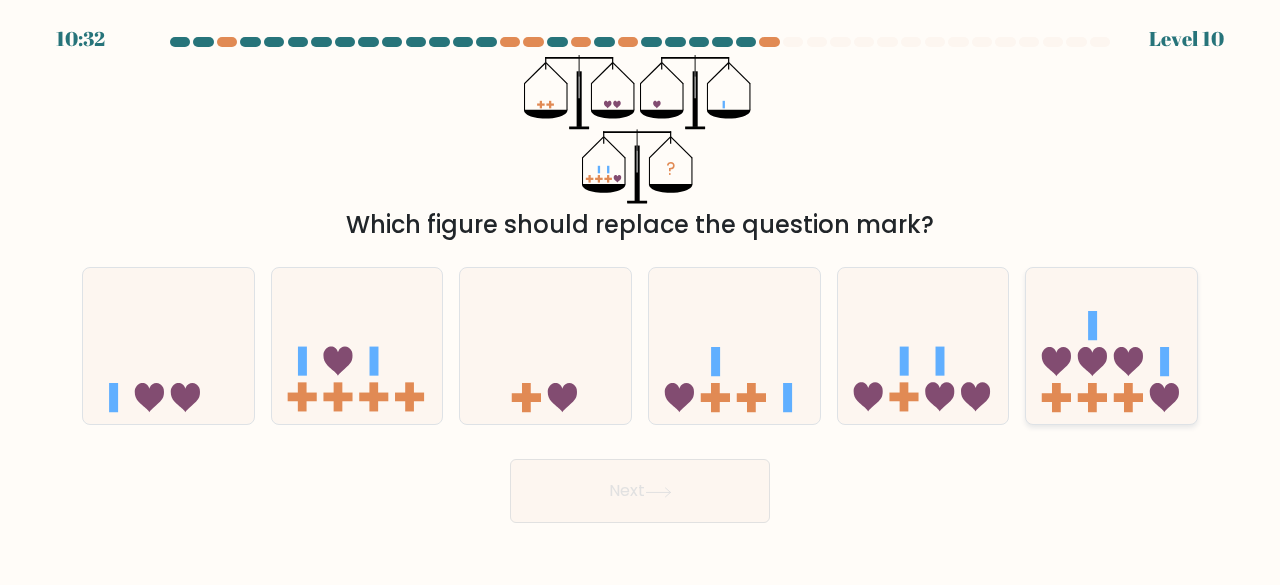click 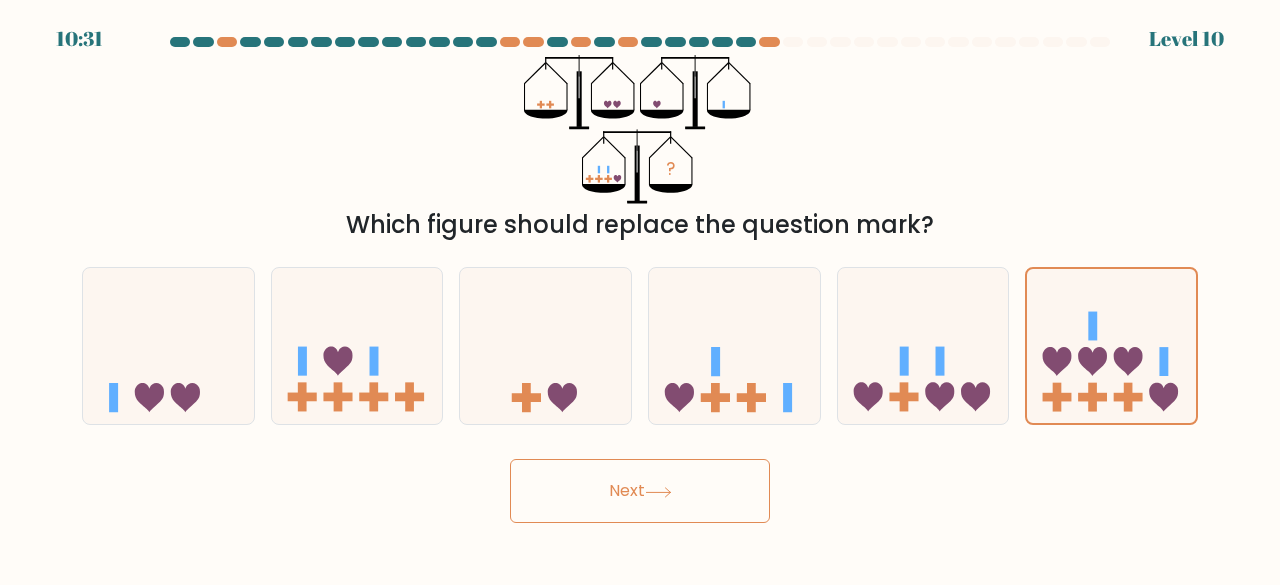 click on "Next" at bounding box center (640, 491) 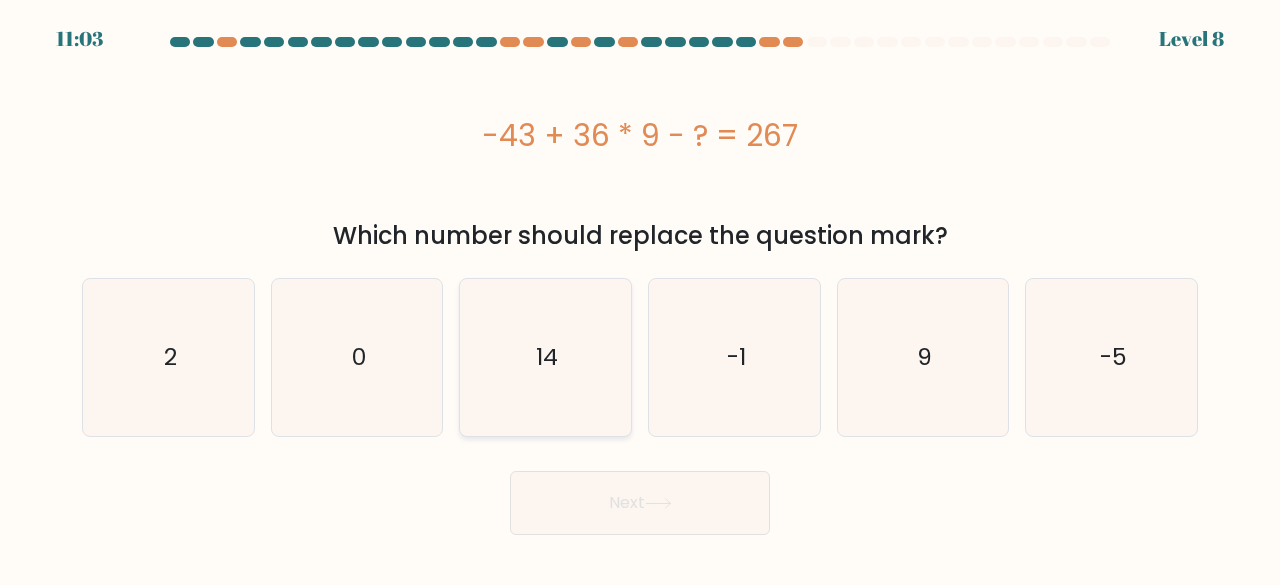 click on "14" 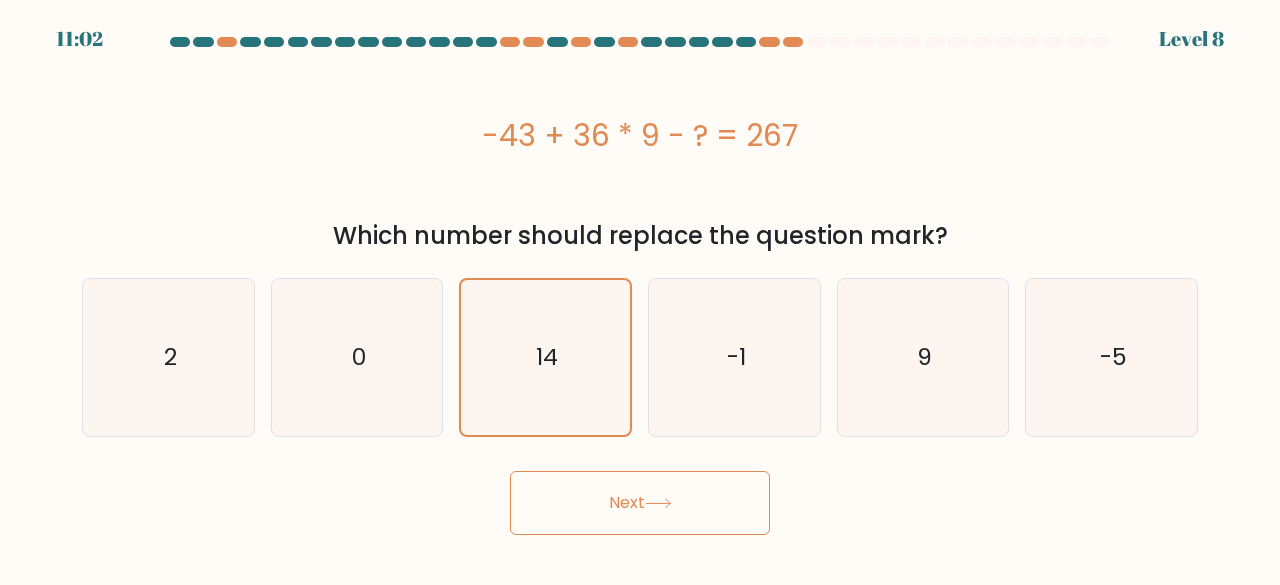click on "Next" at bounding box center (640, 503) 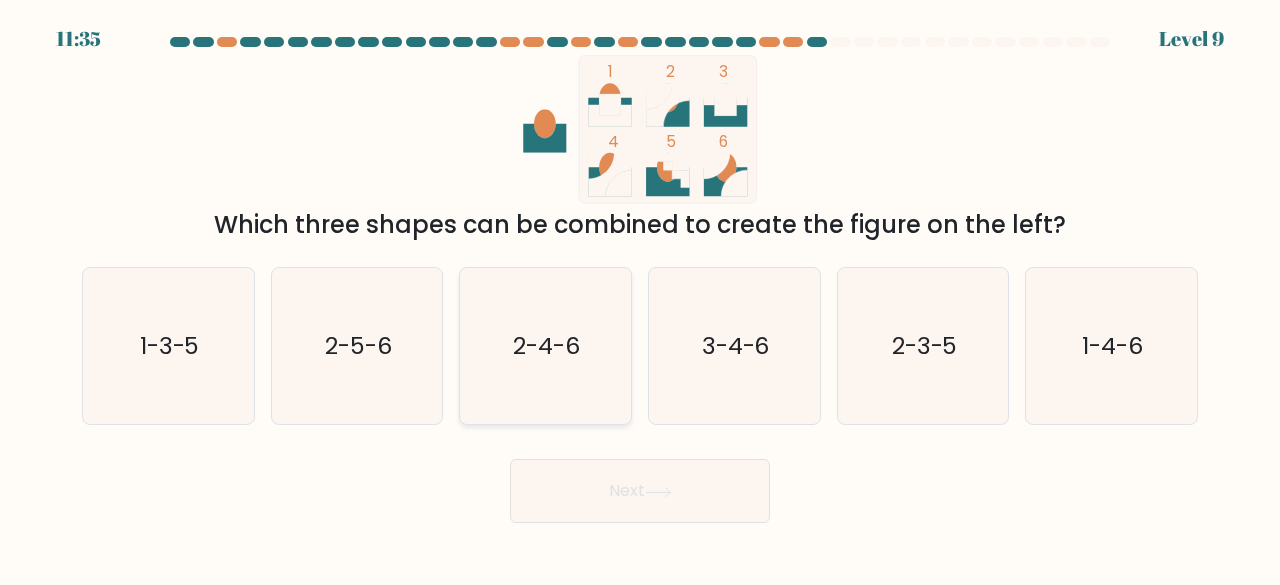 click on "2-4-6" 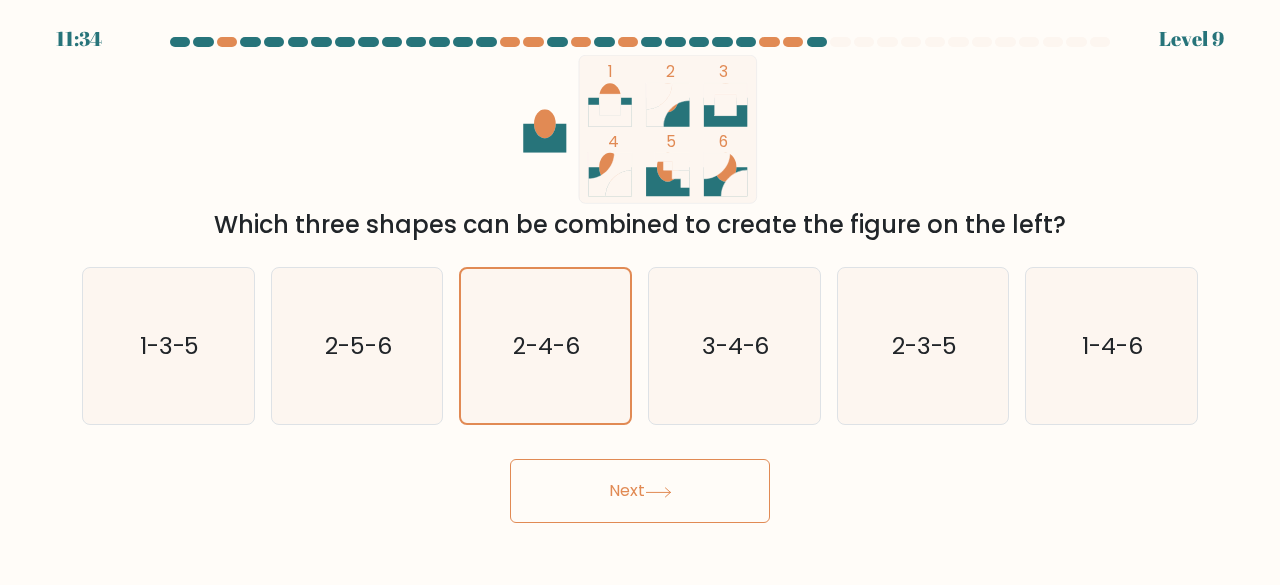 click 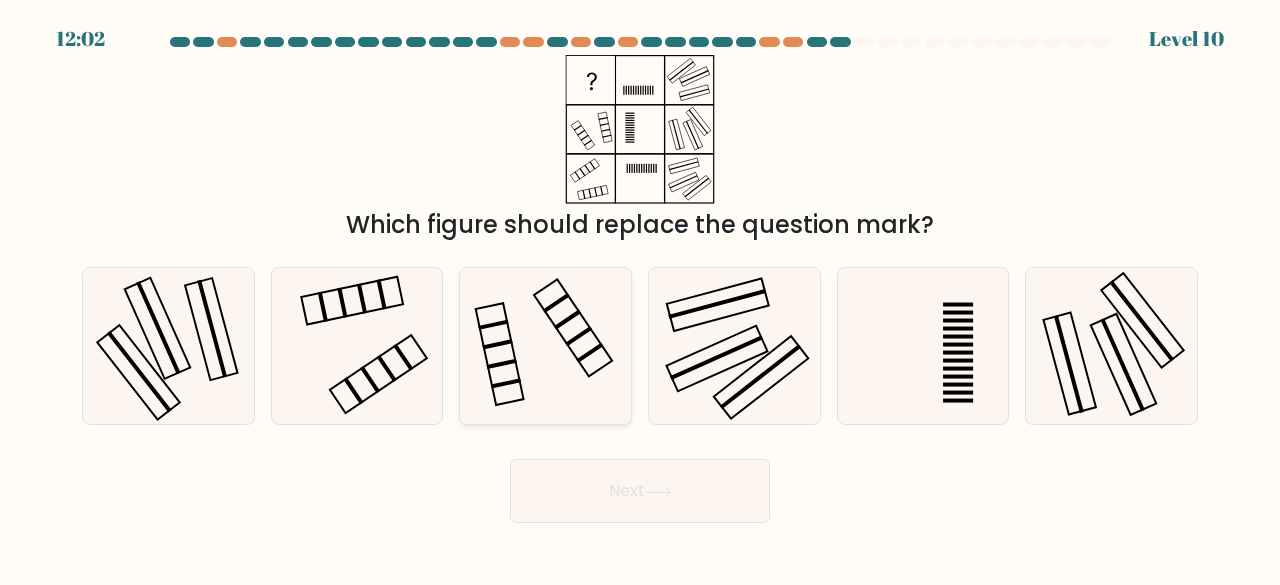 click 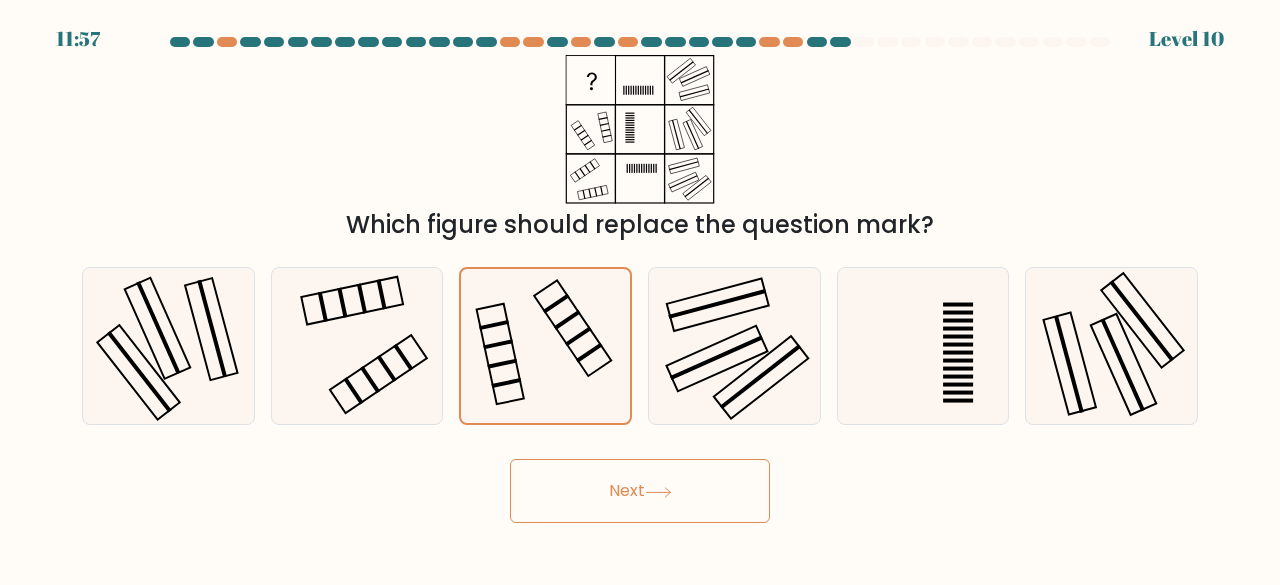click on "Next" at bounding box center (640, 491) 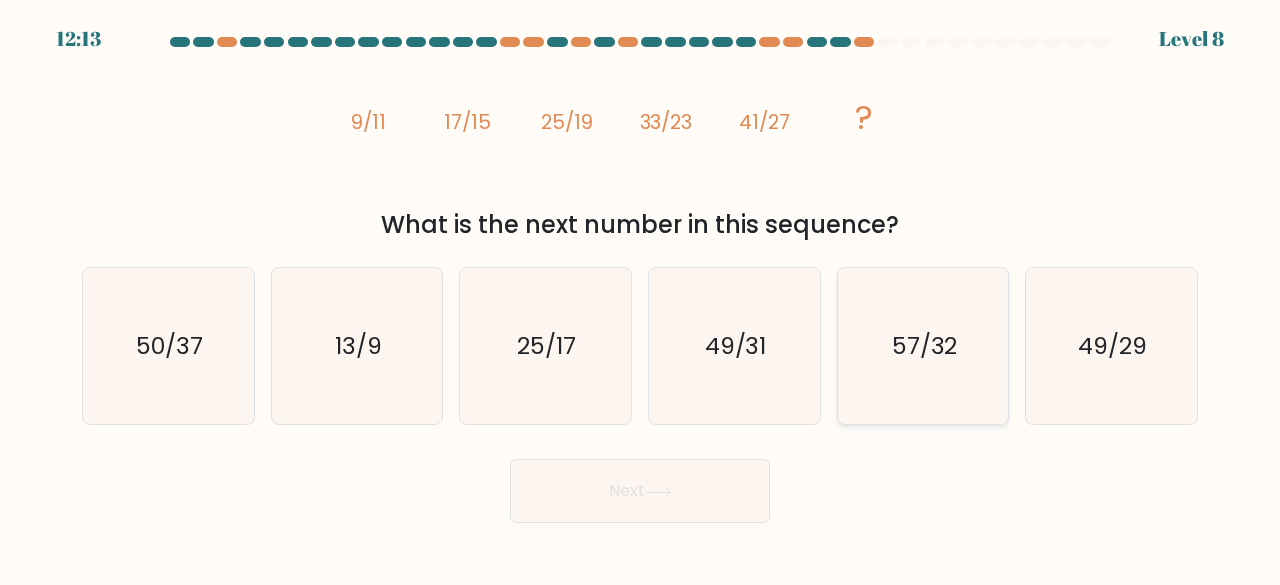 click on "57/32" 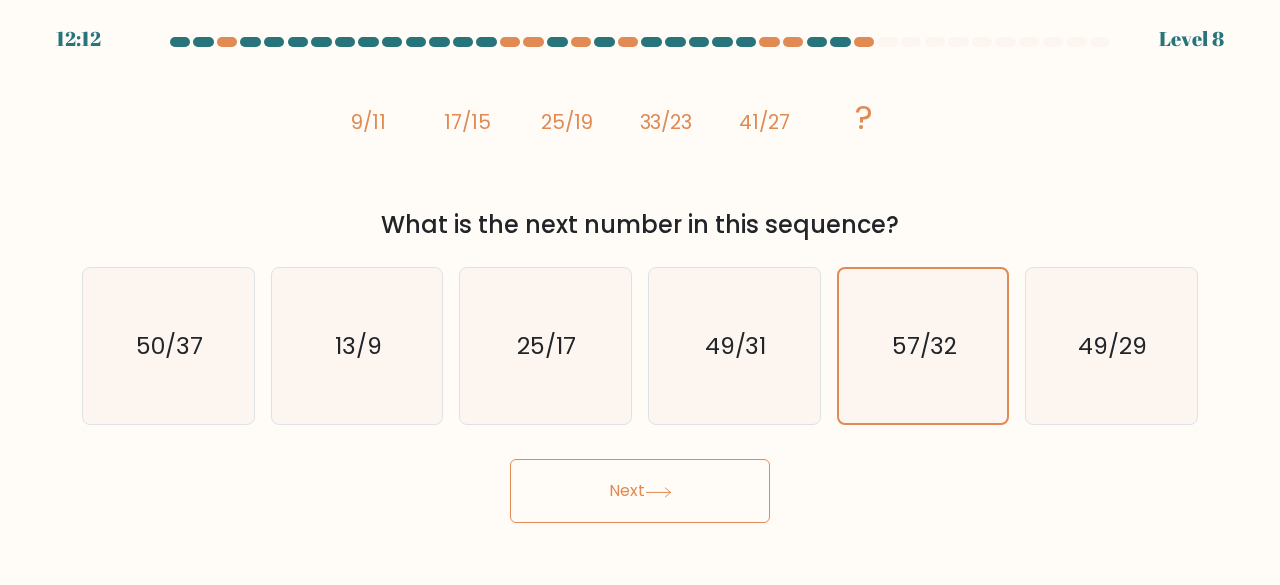 click on "Next" at bounding box center [640, 491] 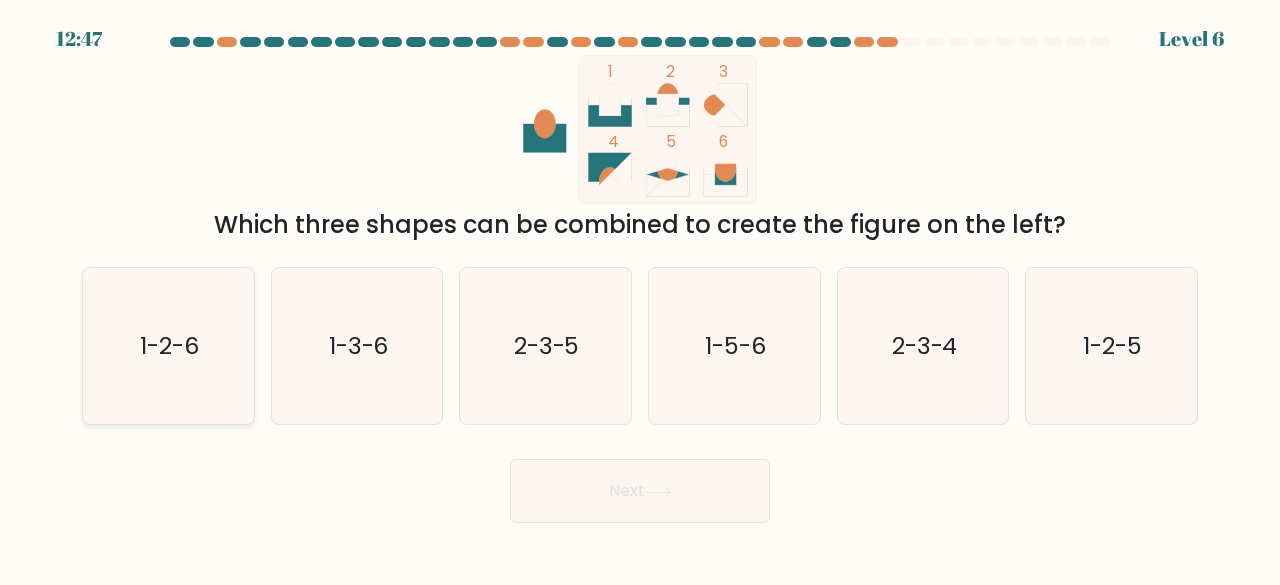 click on "1-2-6" at bounding box center [168, 346] 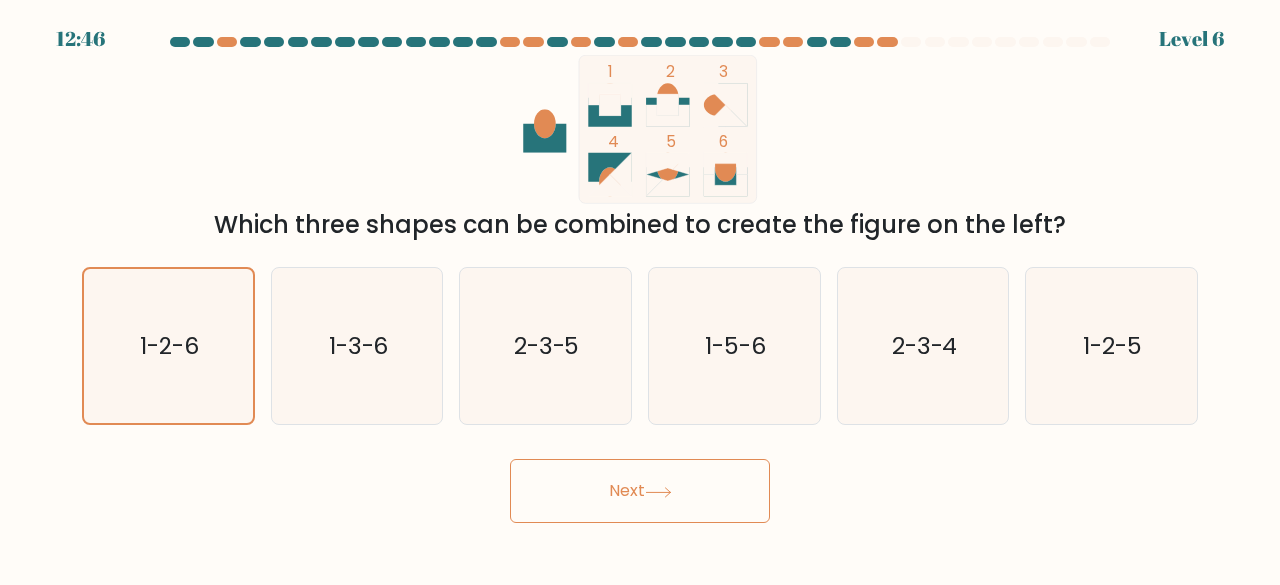 click on "Next" at bounding box center [640, 491] 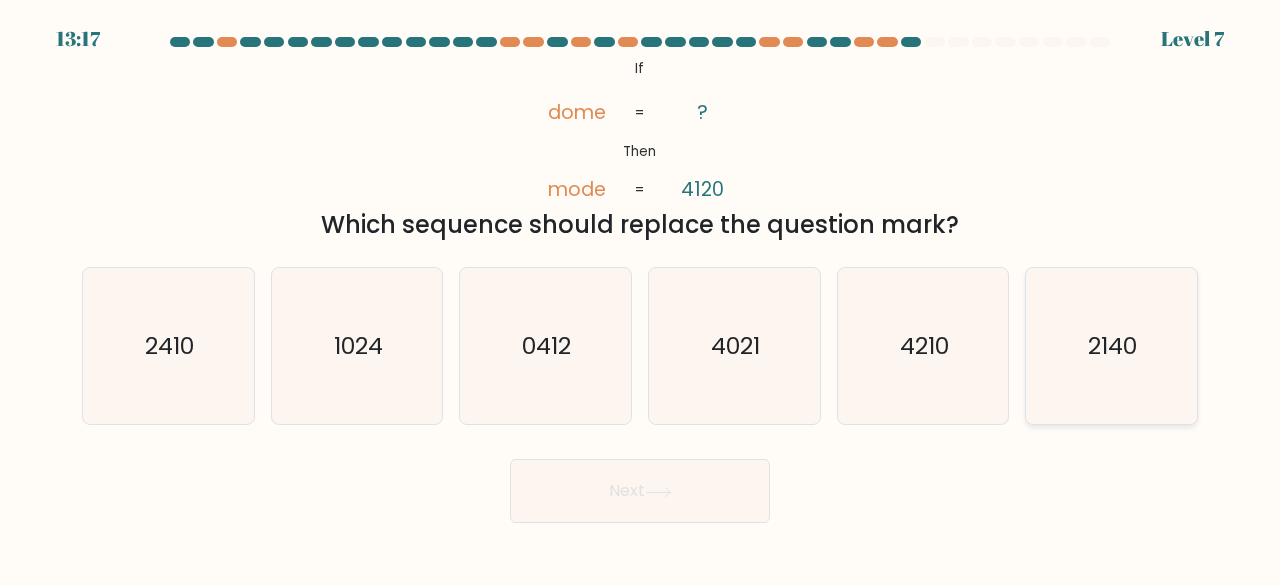 click on "2140" 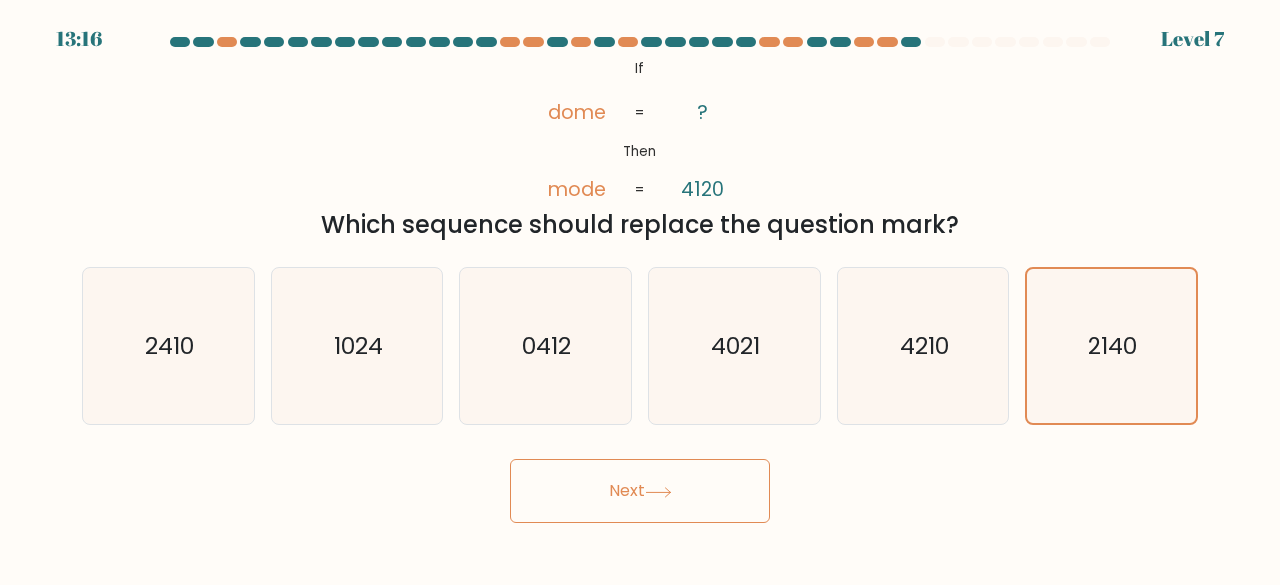 click on "Next" at bounding box center (640, 491) 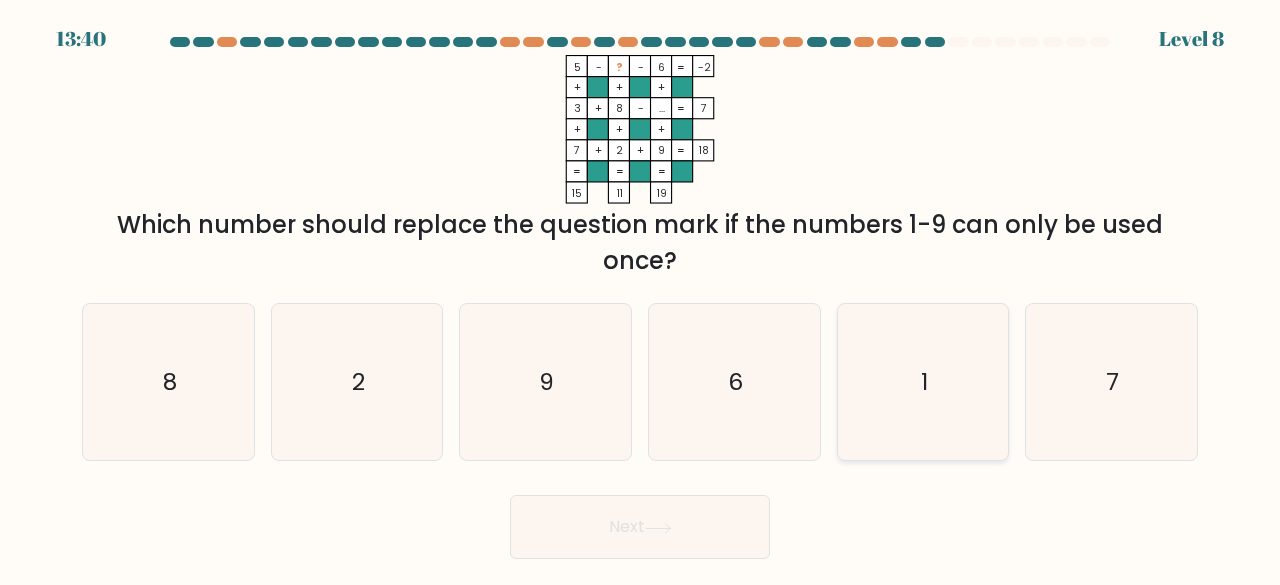 click on "1" 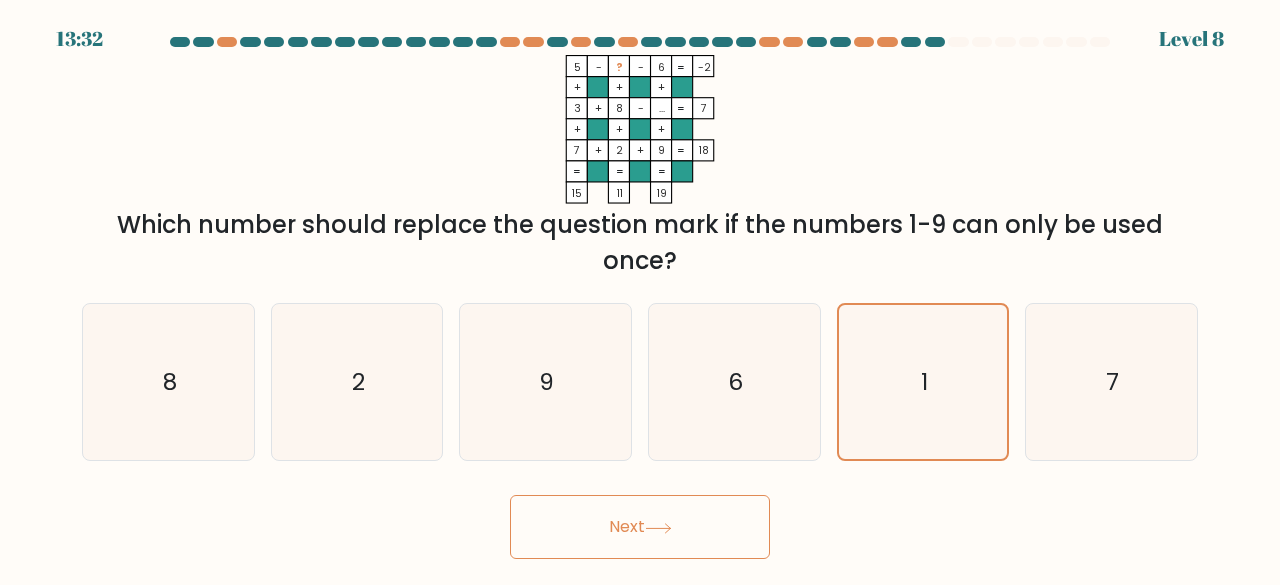 click on "Next" at bounding box center [640, 527] 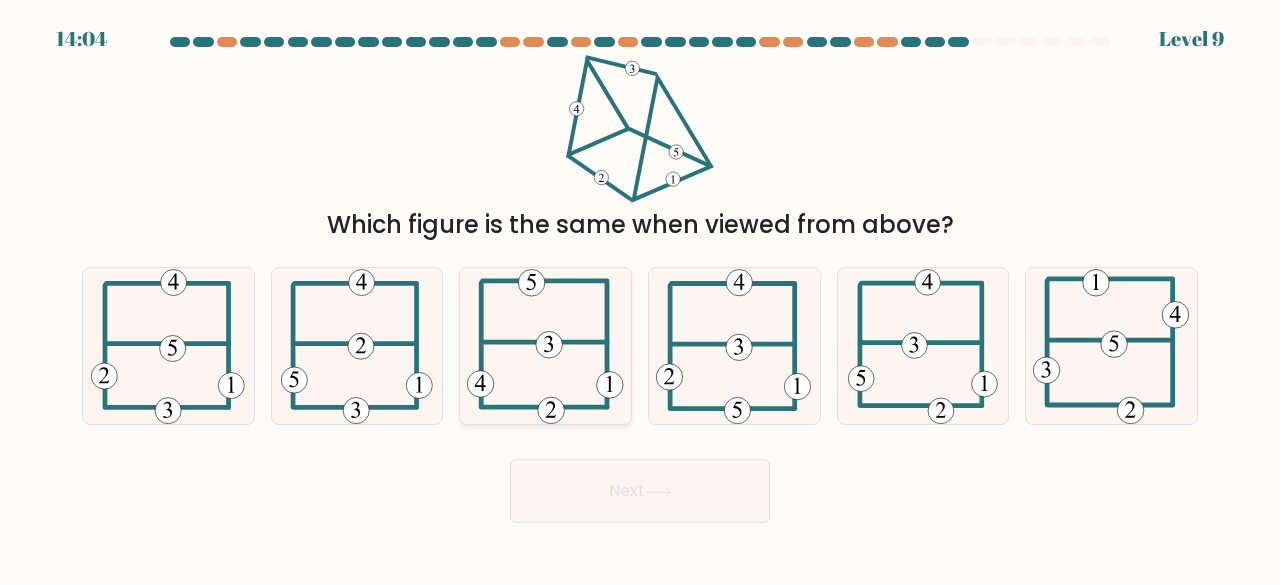 click 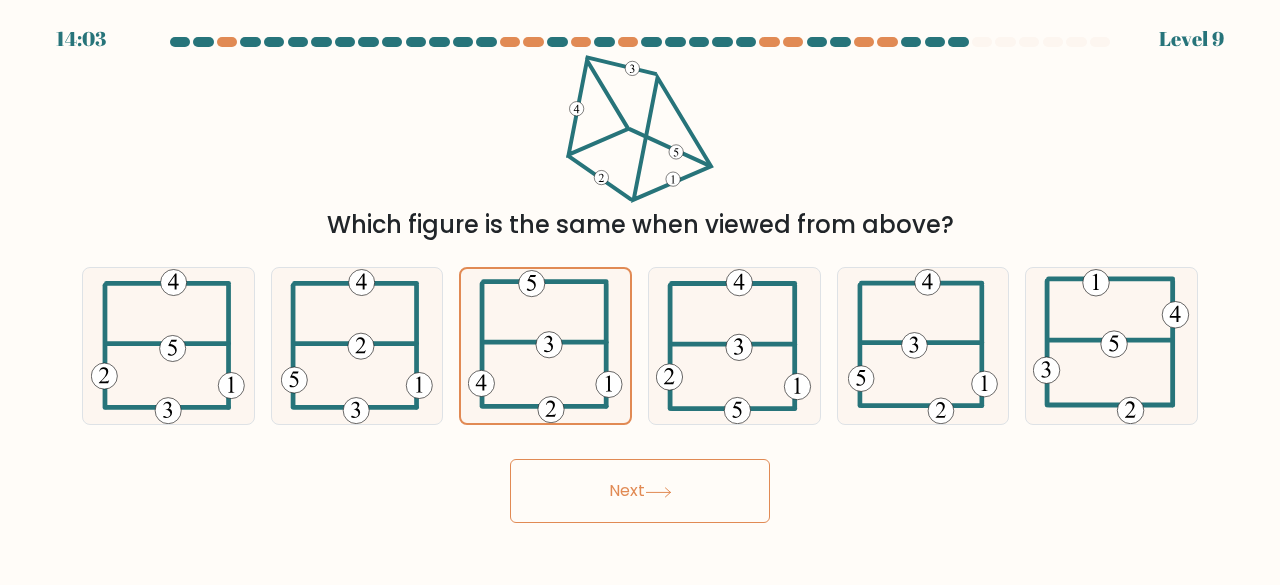 click on "Next" at bounding box center [640, 491] 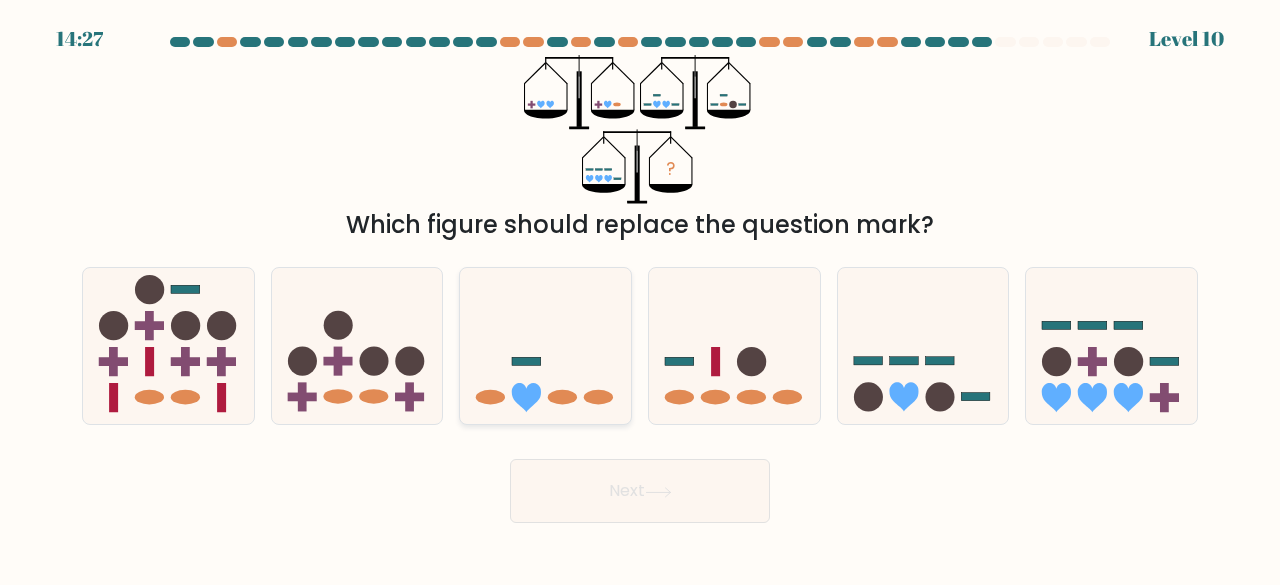 click 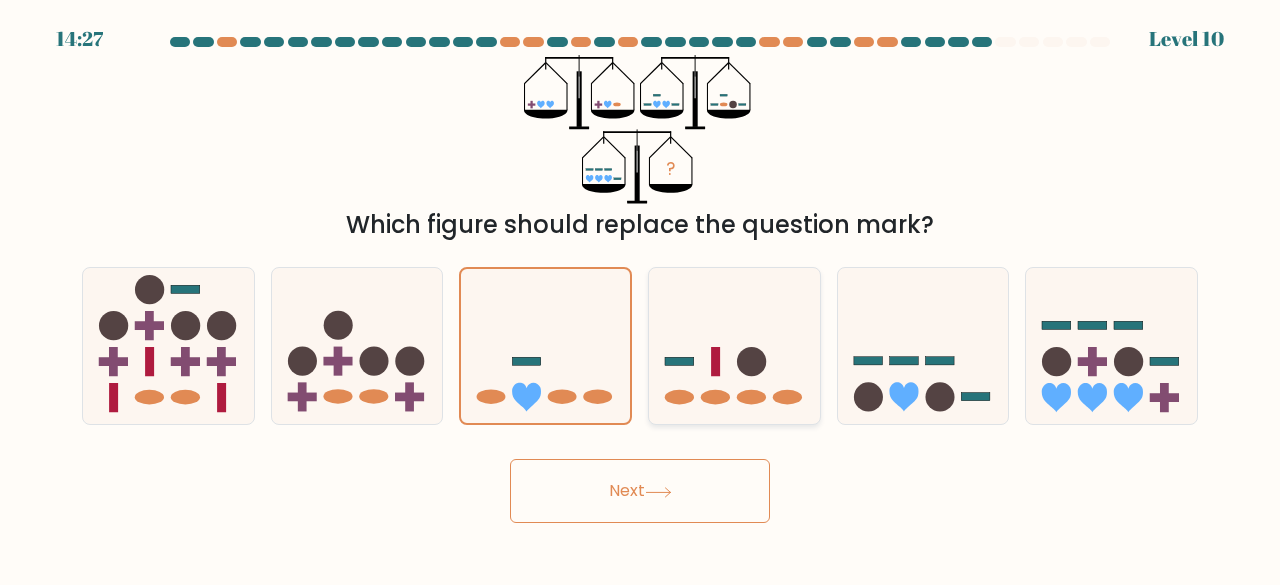 click 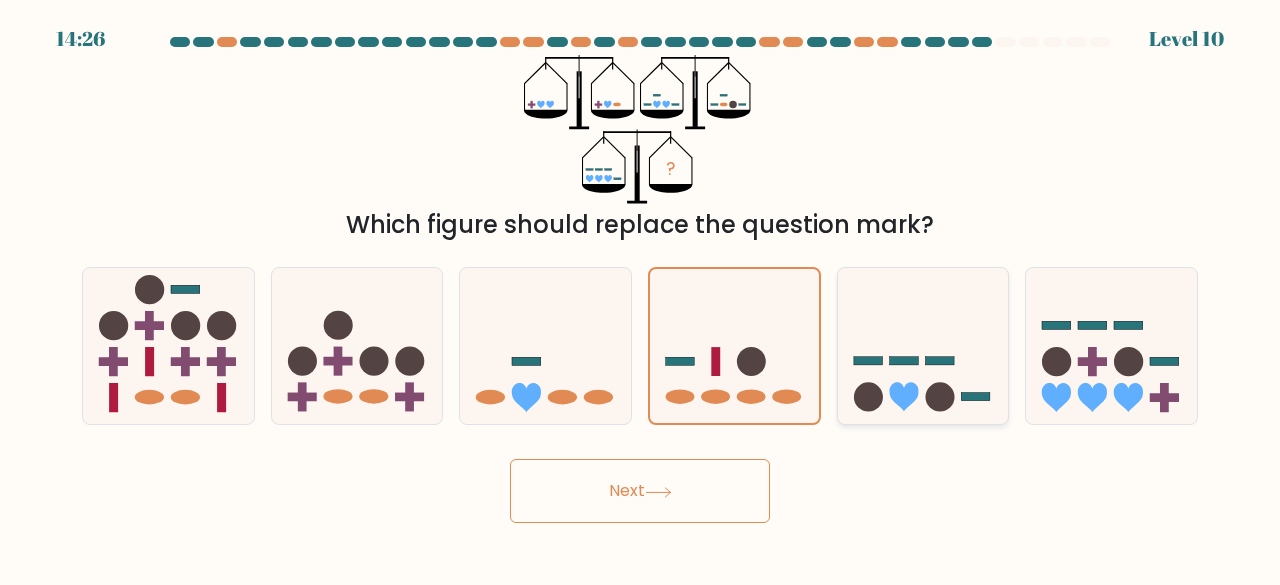 click 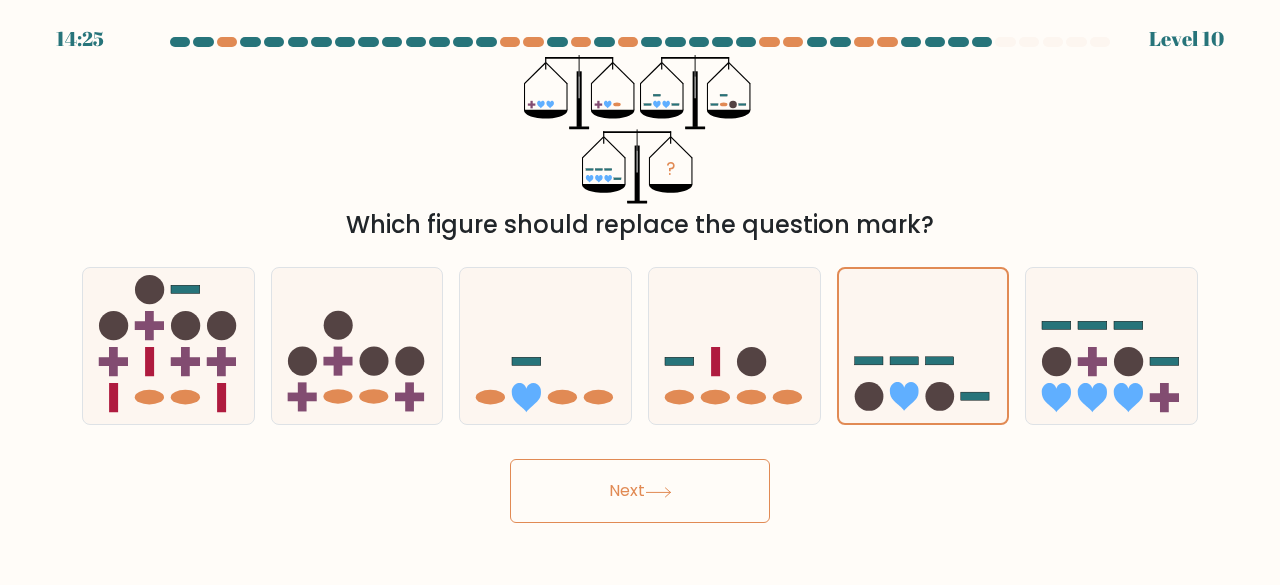 click on "Next" at bounding box center (640, 491) 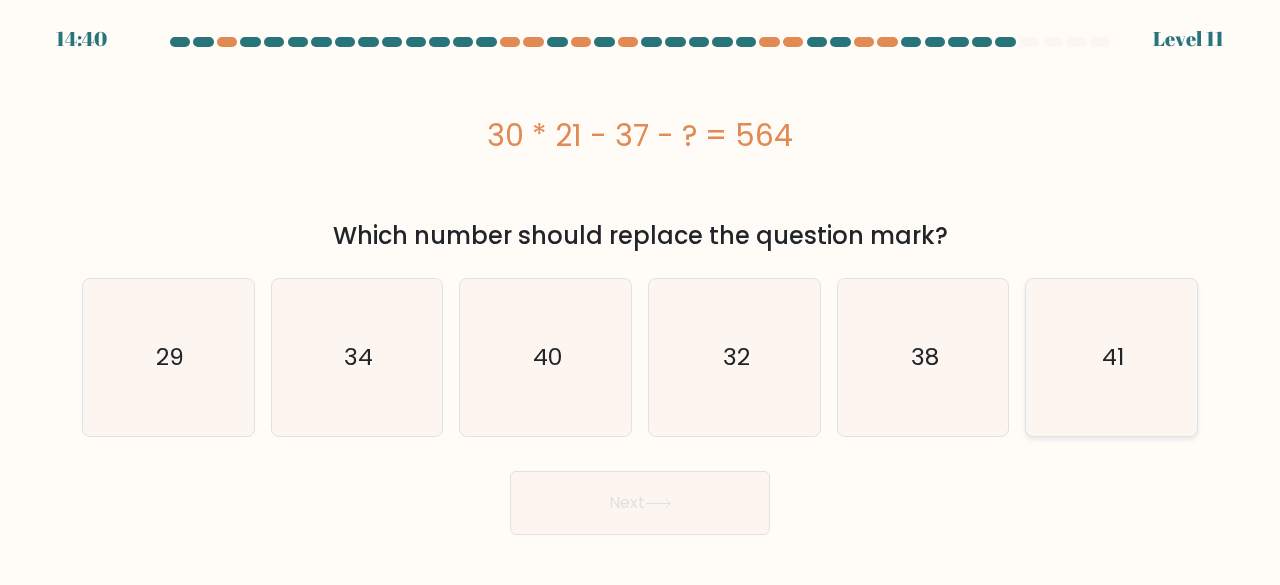 click on "41" 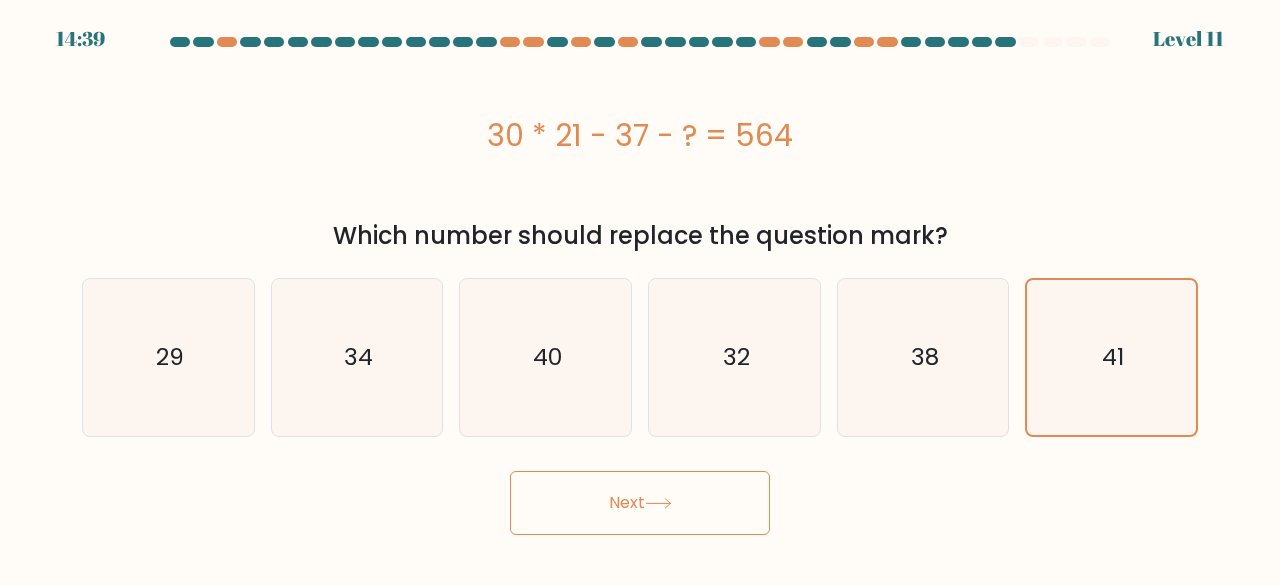 click on "Next" at bounding box center (640, 503) 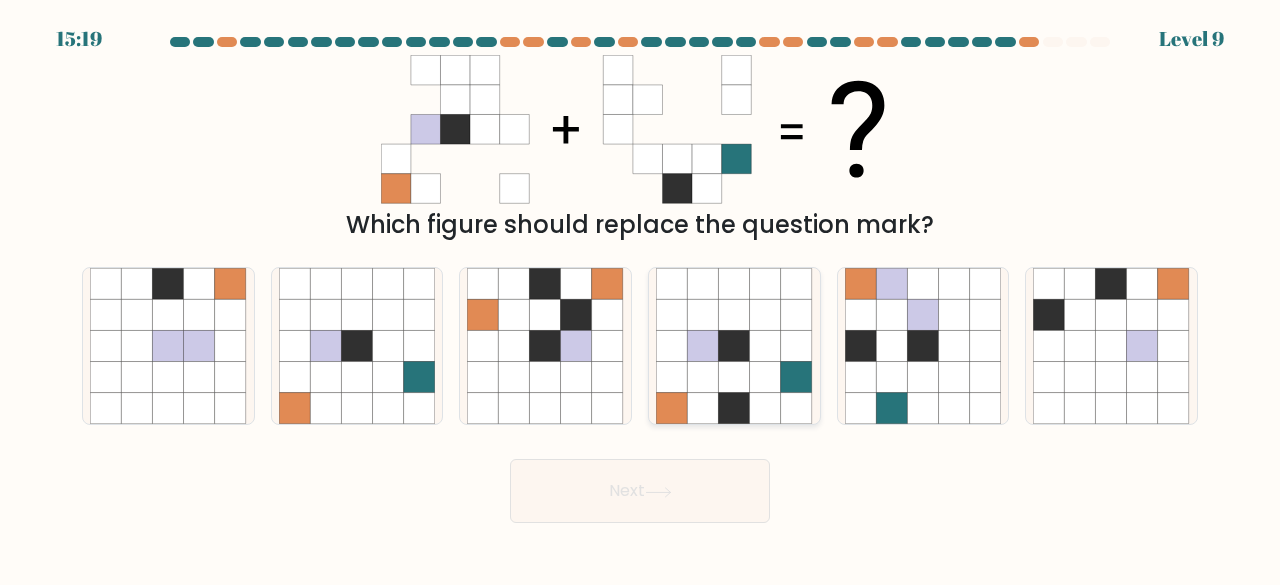 click 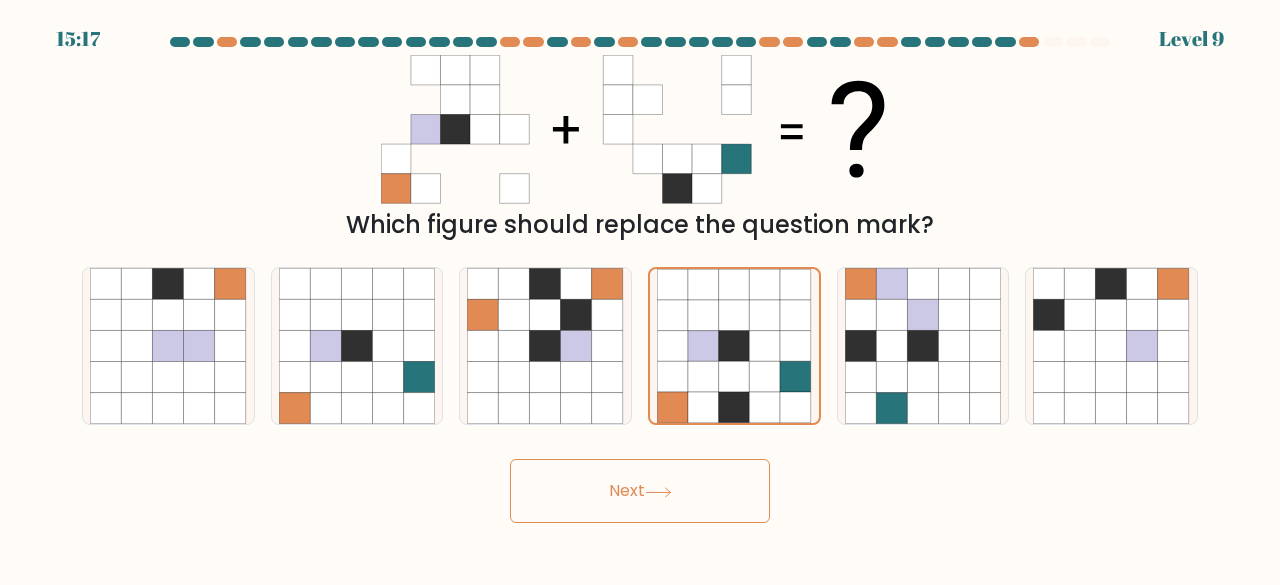 click on "Next" at bounding box center (640, 491) 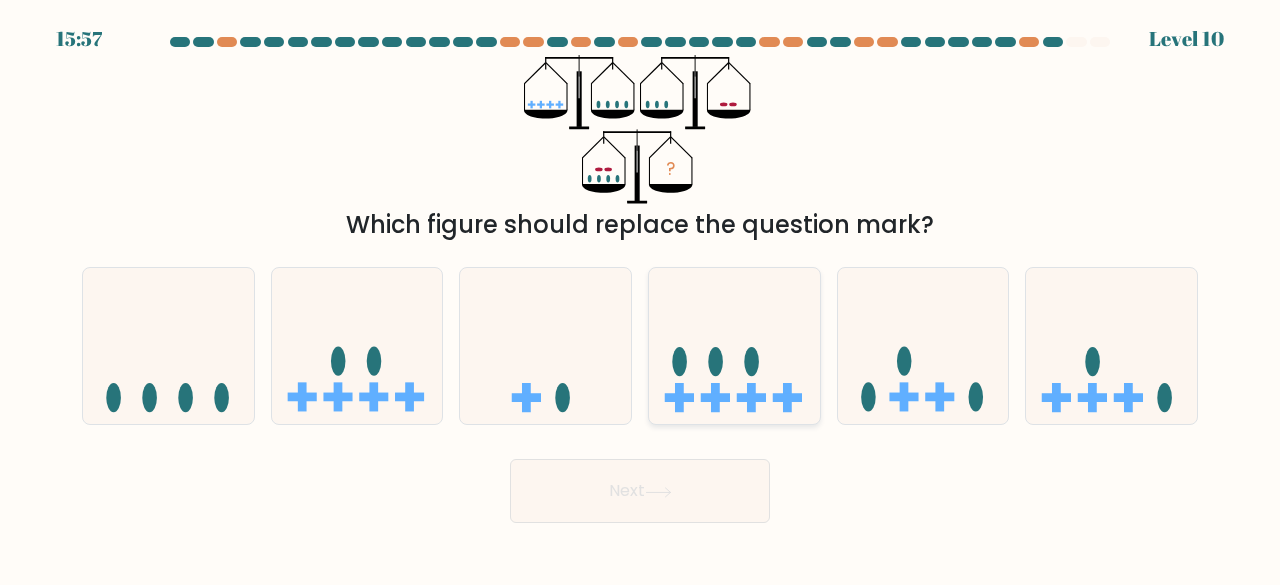 click 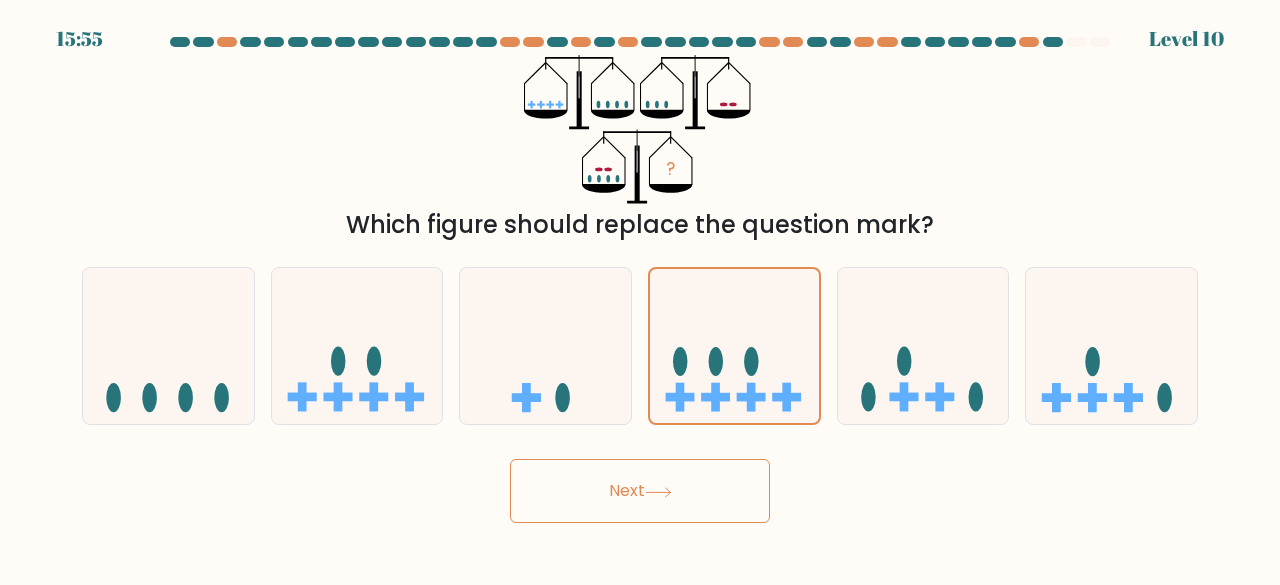 click on "Next" at bounding box center (640, 491) 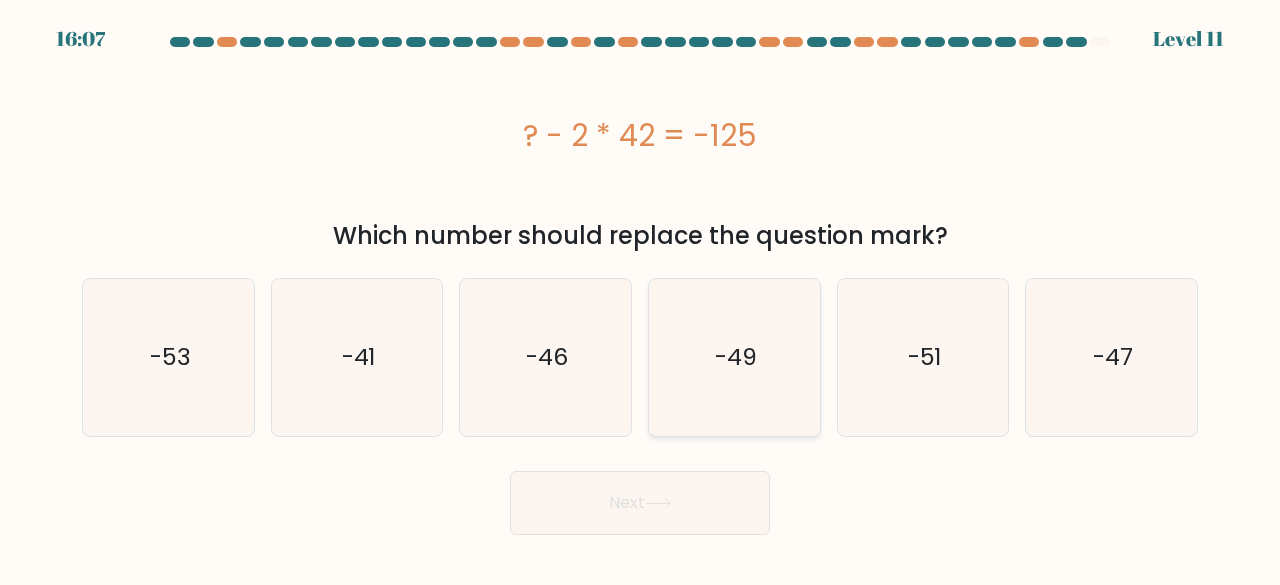 click on "-49" 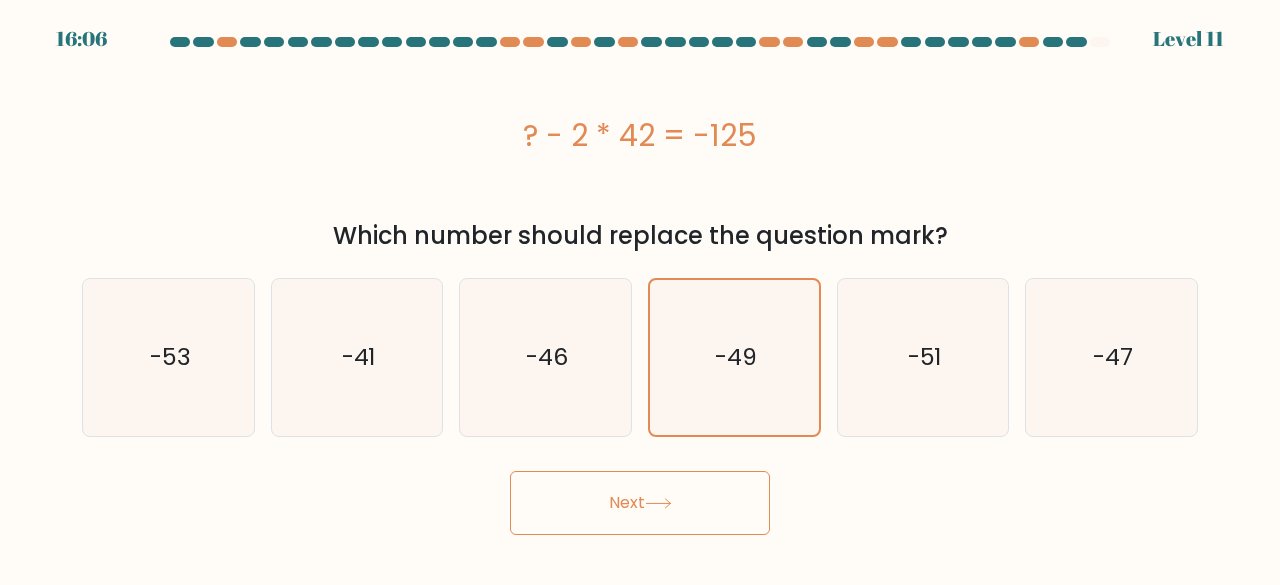 click on "Next" at bounding box center [640, 503] 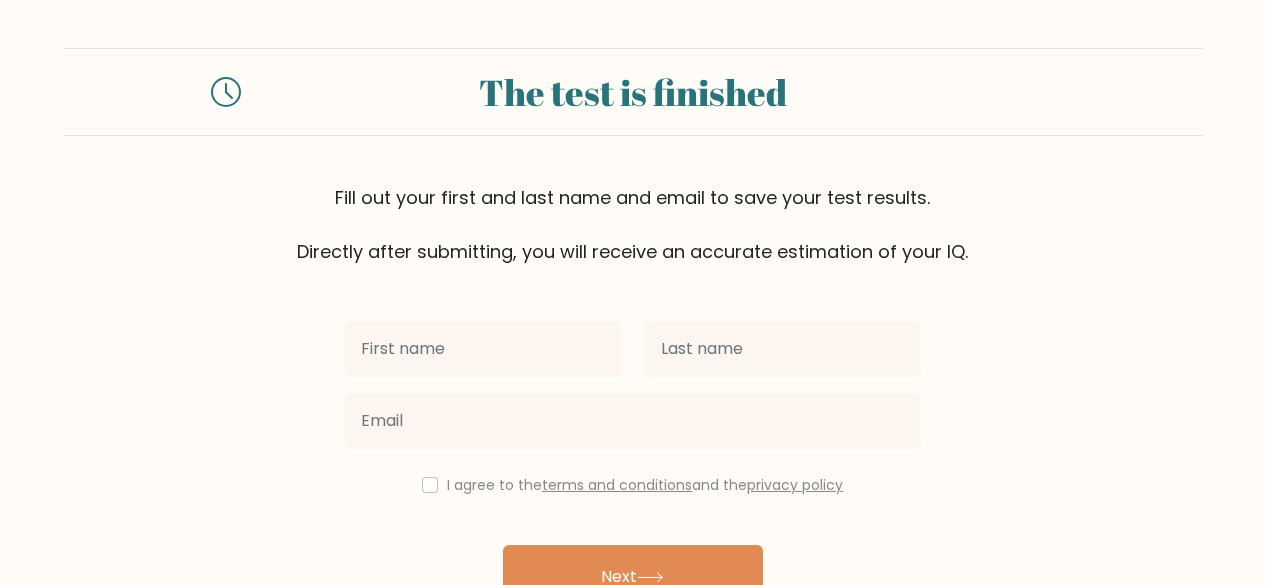 scroll, scrollTop: 0, scrollLeft: 0, axis: both 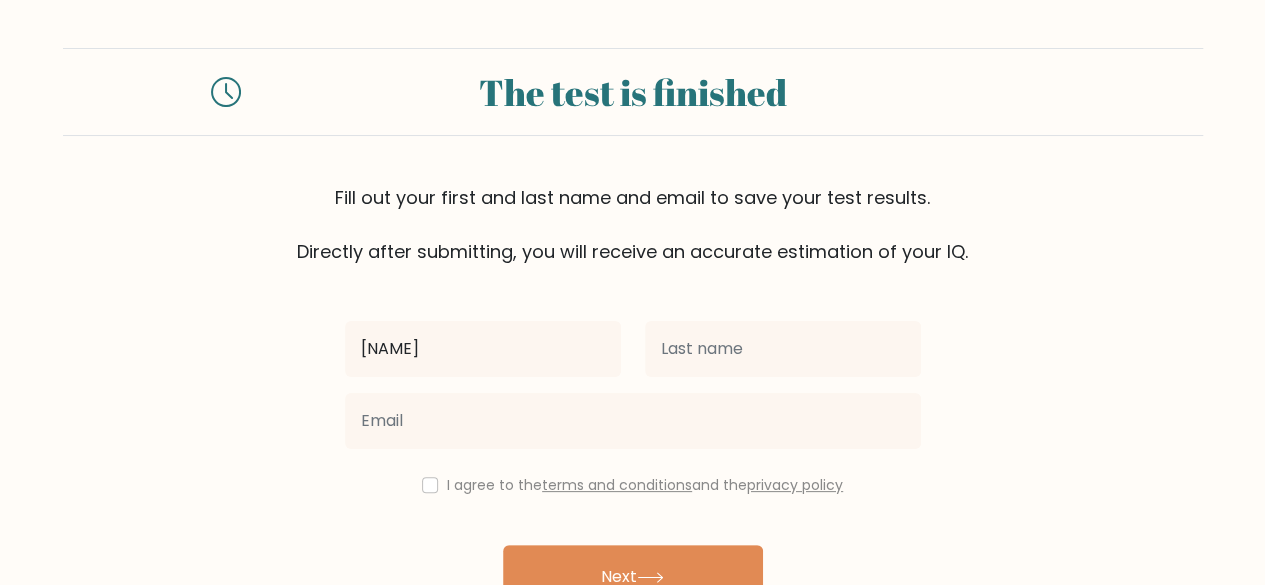 type on "[FIRST]" 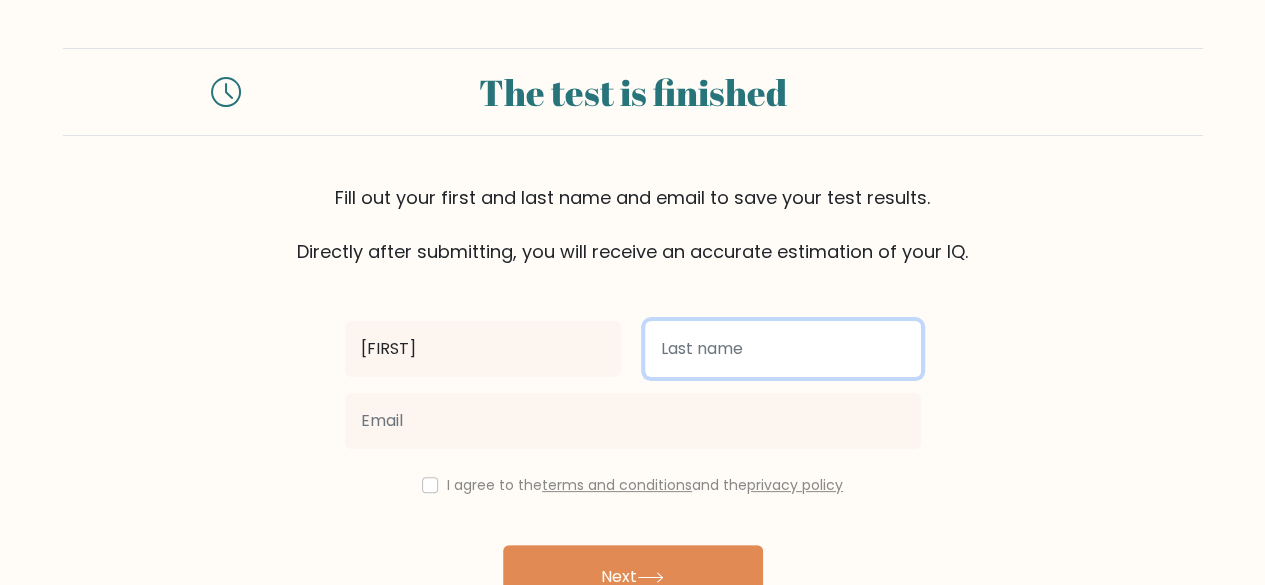 click at bounding box center [783, 349] 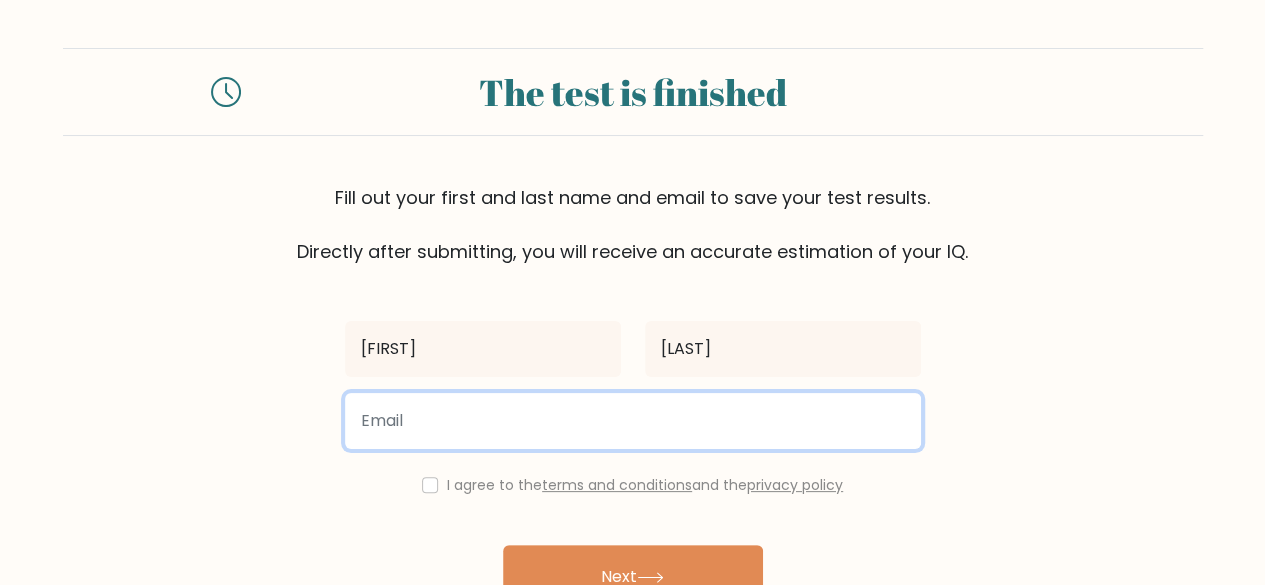 click at bounding box center [633, 421] 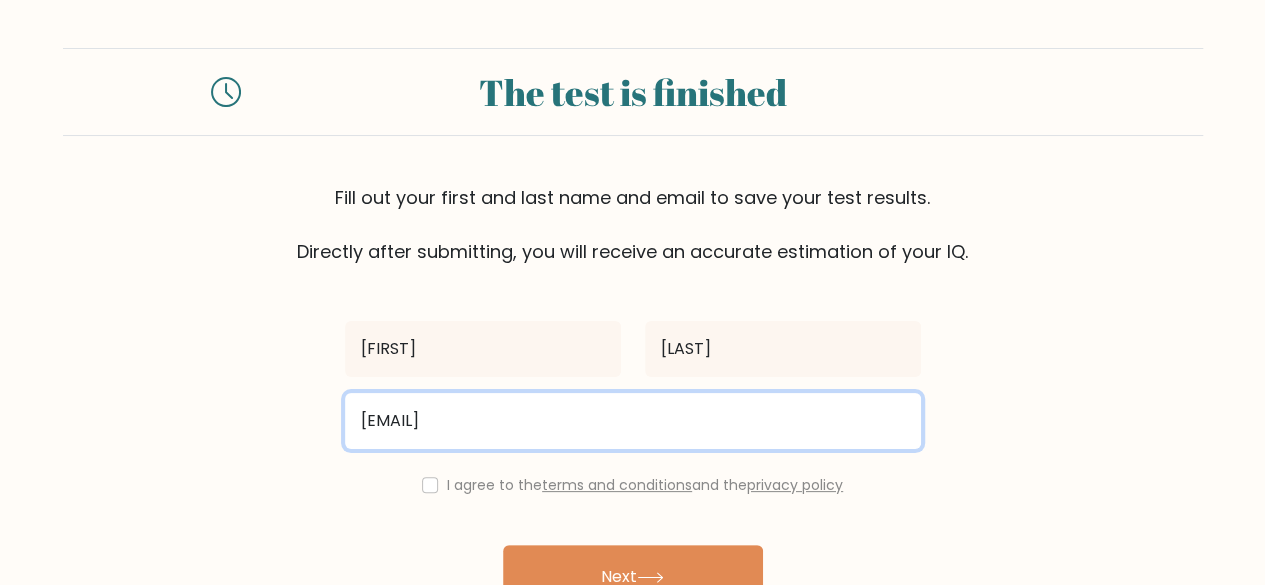scroll, scrollTop: 26, scrollLeft: 0, axis: vertical 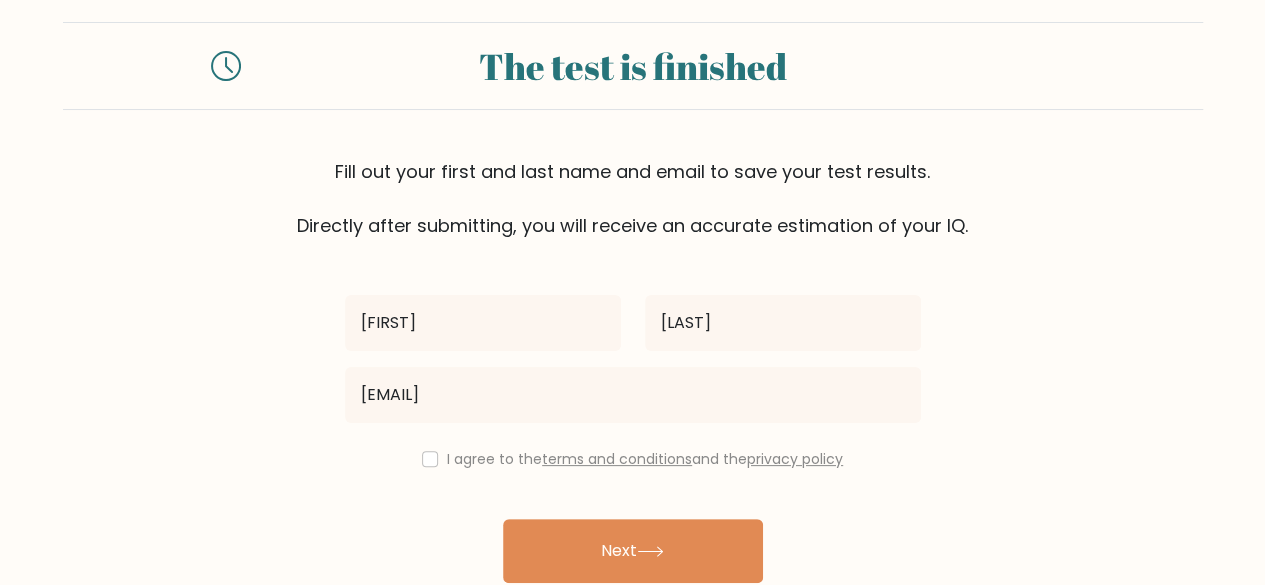 click on "Marley
CURNOW
marleycurnow@gmail.com
I agree to the  terms and conditions  and the  privacy policy
Next
Already have an account? Login" at bounding box center (633, 433) 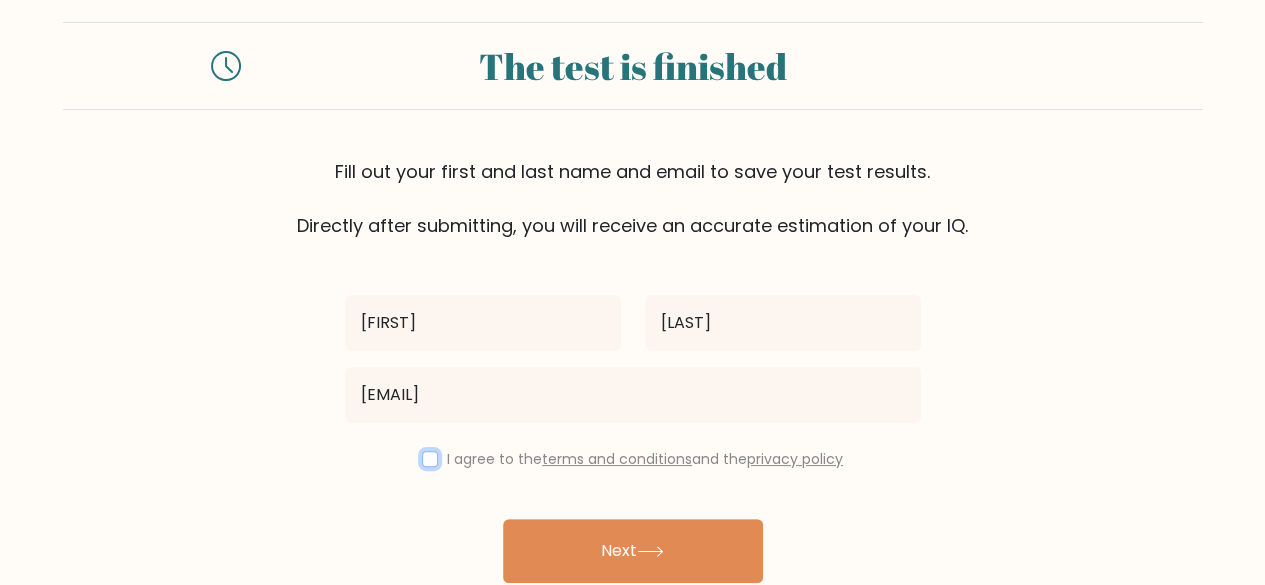 click at bounding box center (430, 459) 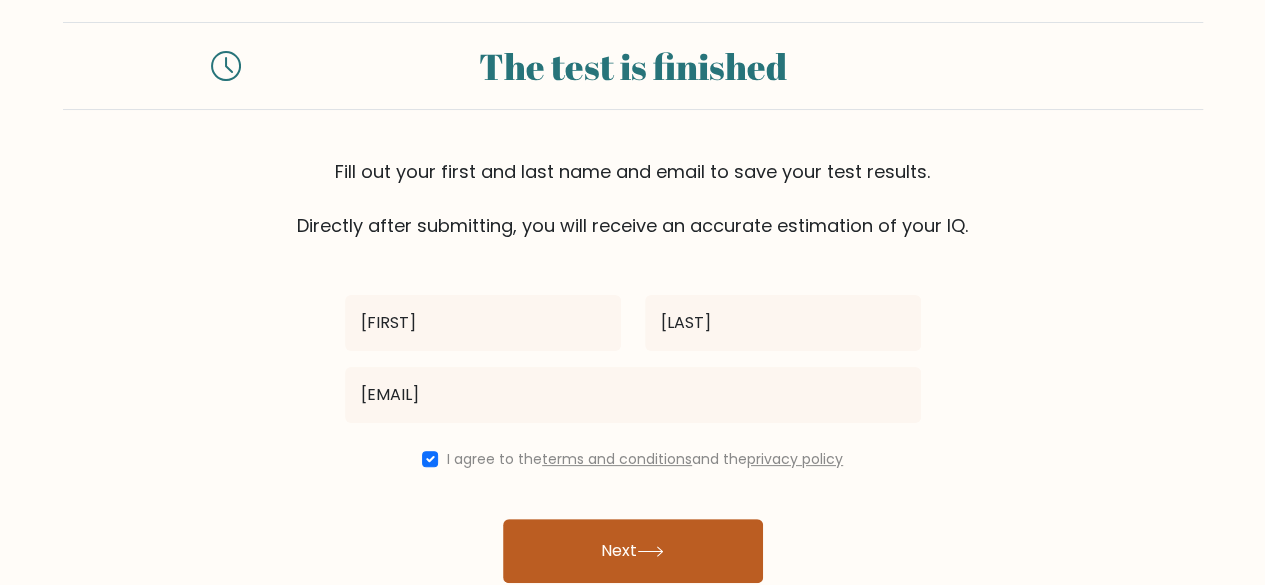 click on "Next" at bounding box center (633, 551) 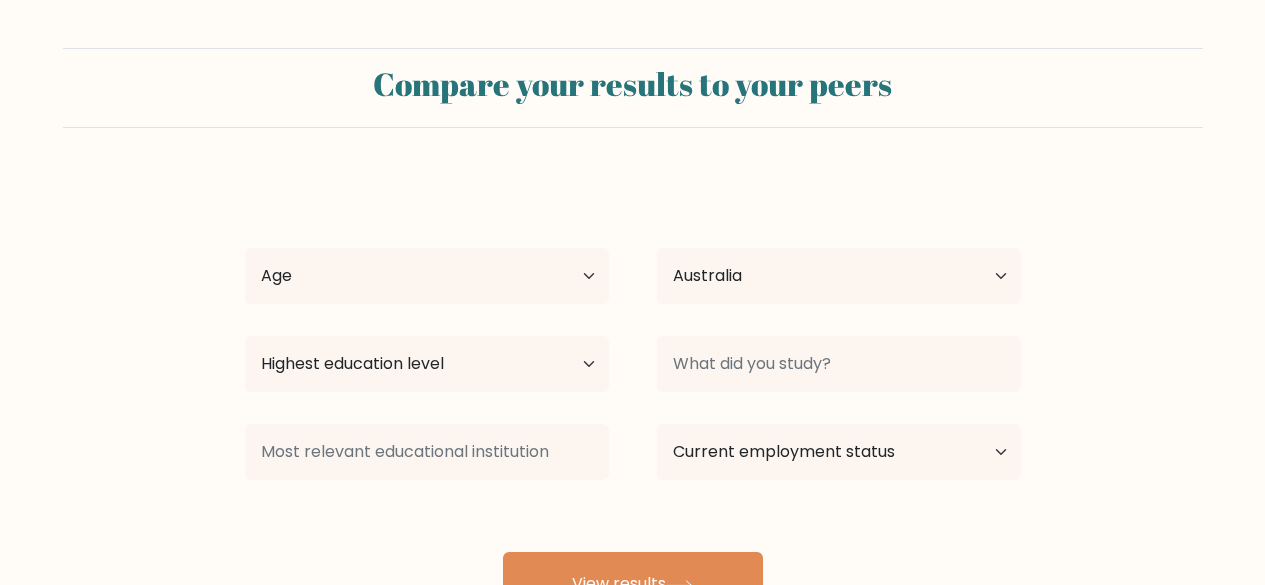 select on "AU" 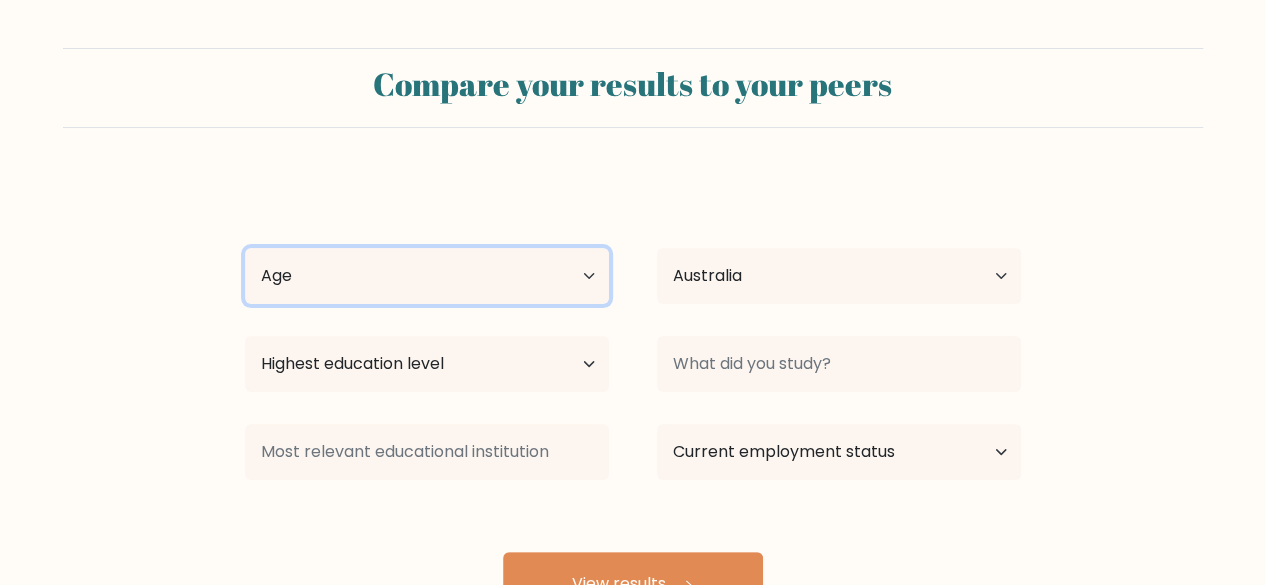 click on "Age
Under 18 years old
18-24 years old
25-34 years old
35-44 years old
45-54 years old
55-64 years old
65 years old and above" at bounding box center [427, 276] 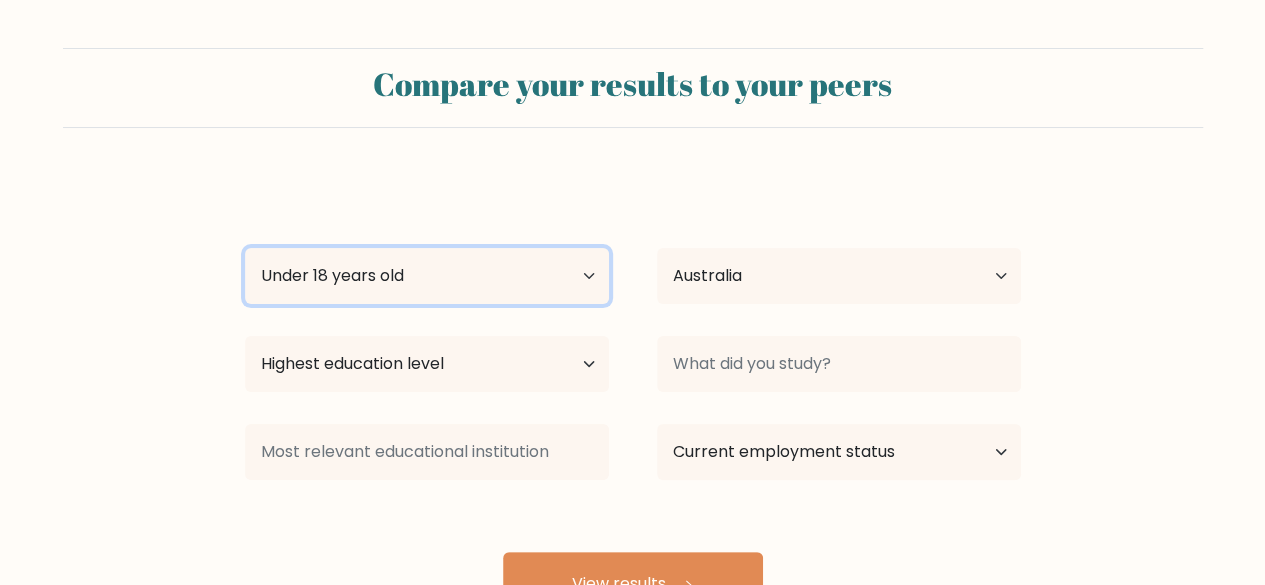 click on "Age
Under 18 years old
18-24 years old
25-34 years old
35-44 years old
45-54 years old
55-64 years old
65 years old and above" at bounding box center [427, 276] 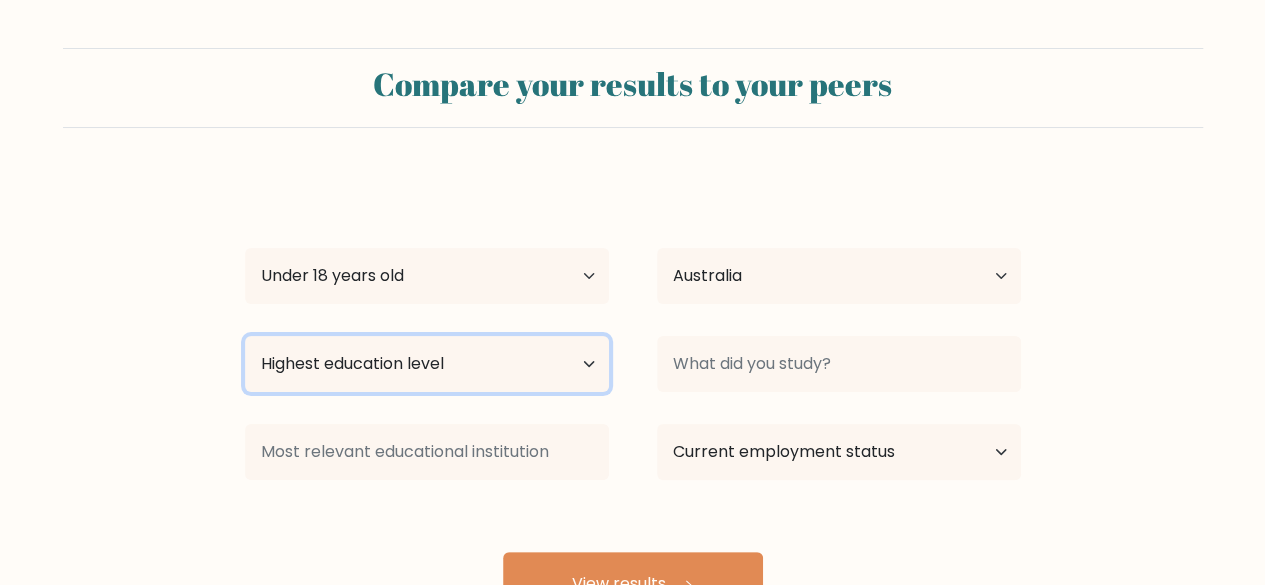 click on "Highest education level
No schooling
Primary
Lower Secondary
Upper Secondary
Occupation Specific
Bachelor's degree
Master's degree
Doctoral degree" at bounding box center [427, 364] 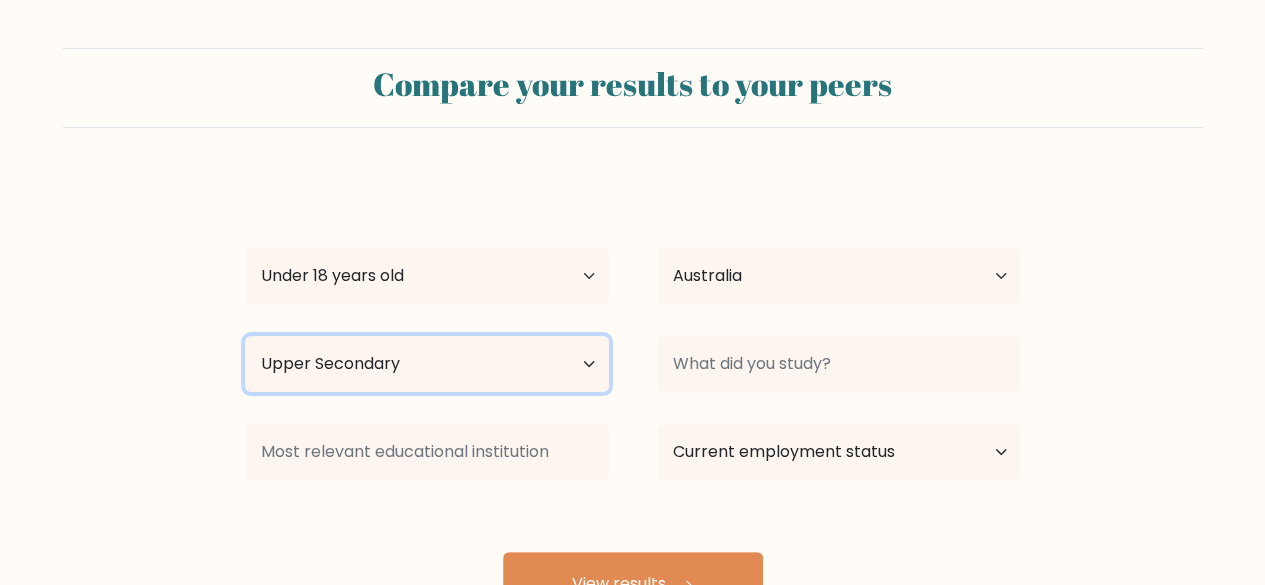 click on "Highest education level
No schooling
Primary
Lower Secondary
Upper Secondary
Occupation Specific
Bachelor's degree
Master's degree
Doctoral degree" at bounding box center [427, 364] 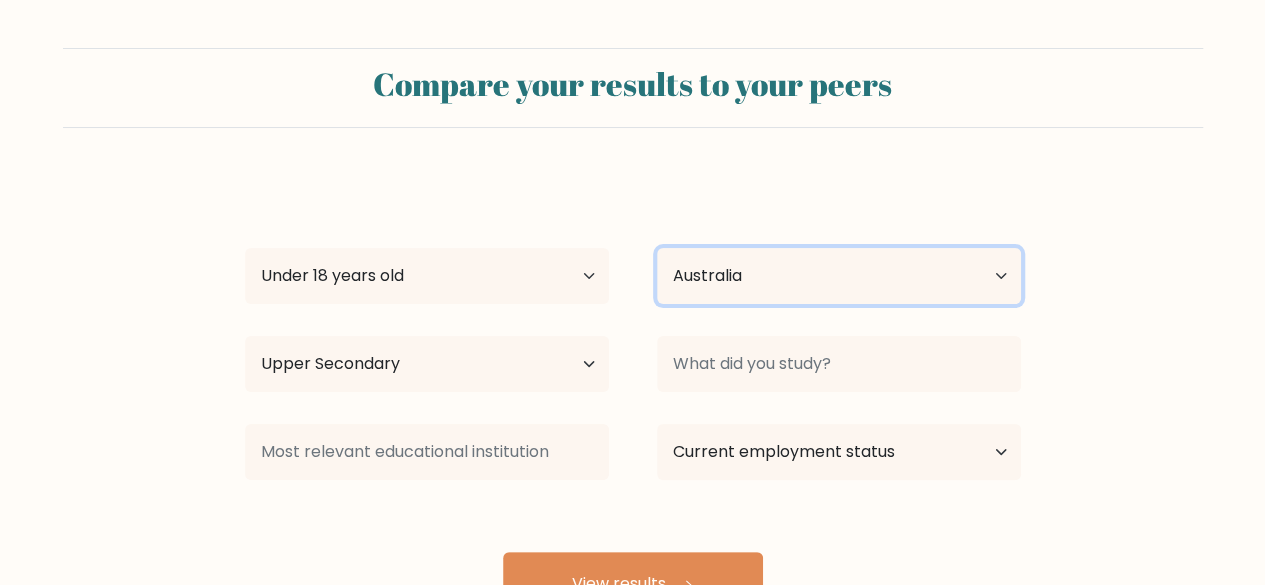 click on "Country
Afghanistan
Albania
Algeria
American Samoa
Andorra
Angola
Anguilla
Antarctica
Antigua and Barbuda
Argentina
Armenia
Aruba
Australia
Austria
Azerbaijan
Bahamas
Bahrain
Bangladesh
Barbados
Belarus
Belgium
Belize
Benin
Bermuda
Bhutan
Bolivia
Bonaire, Sint Eustatius and Saba
Bosnia and Herzegovina
Botswana
Bouvet Island
Brazil
British Indian Ocean Territory
Brunei
Bulgaria
Burkina Faso
Burundi
Cabo Verde
Cambodia
Cameroon
Canada
Cayman Islands
Central African Republic
Chad
Chile
China
Christmas Island
Cocos (Keeling) Islands
Colombia
Comoros
Congo
Congo (the Democratic Republic of the)
Cook Islands
Costa Rica
Côte d'Ivoire
Croatia
Cuba" at bounding box center [839, 276] 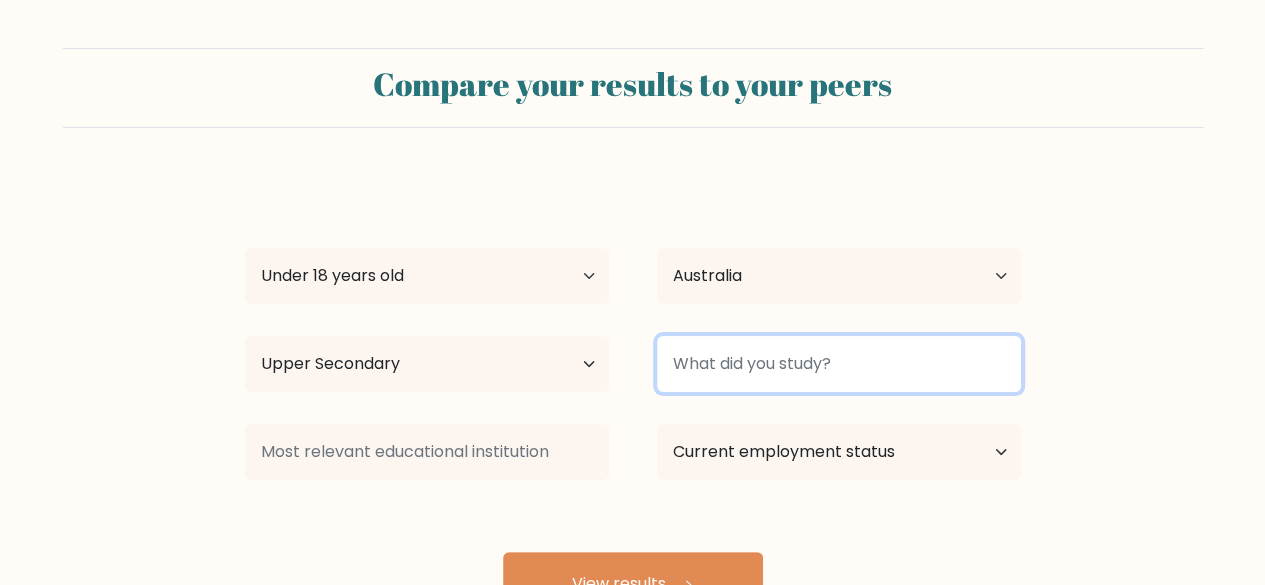 click at bounding box center (839, 364) 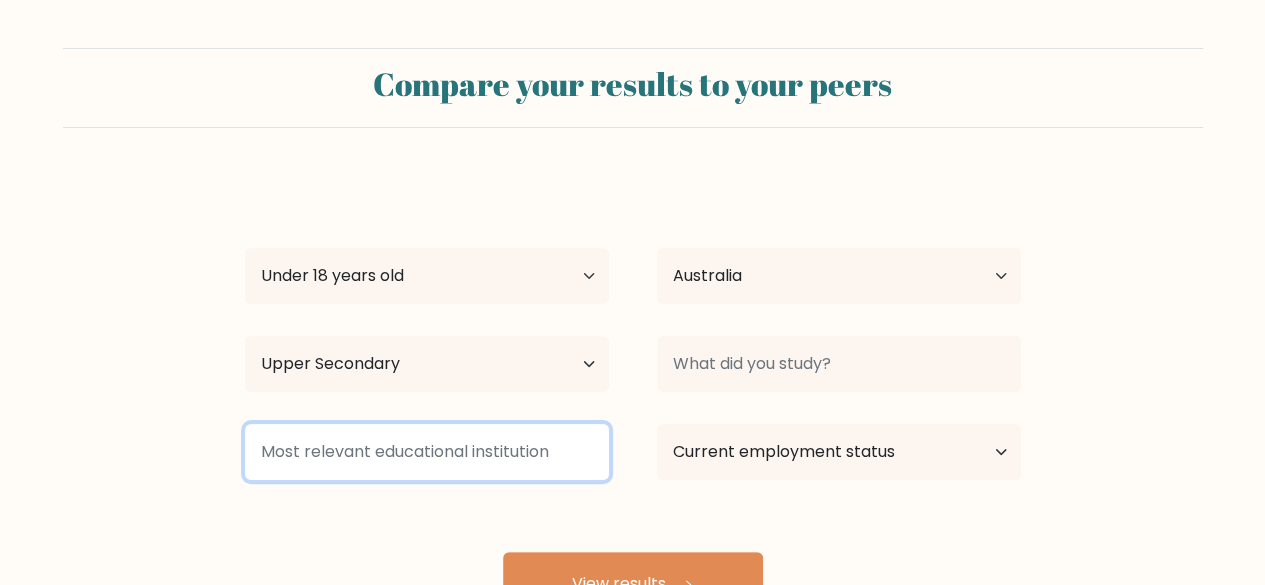 click at bounding box center [427, 452] 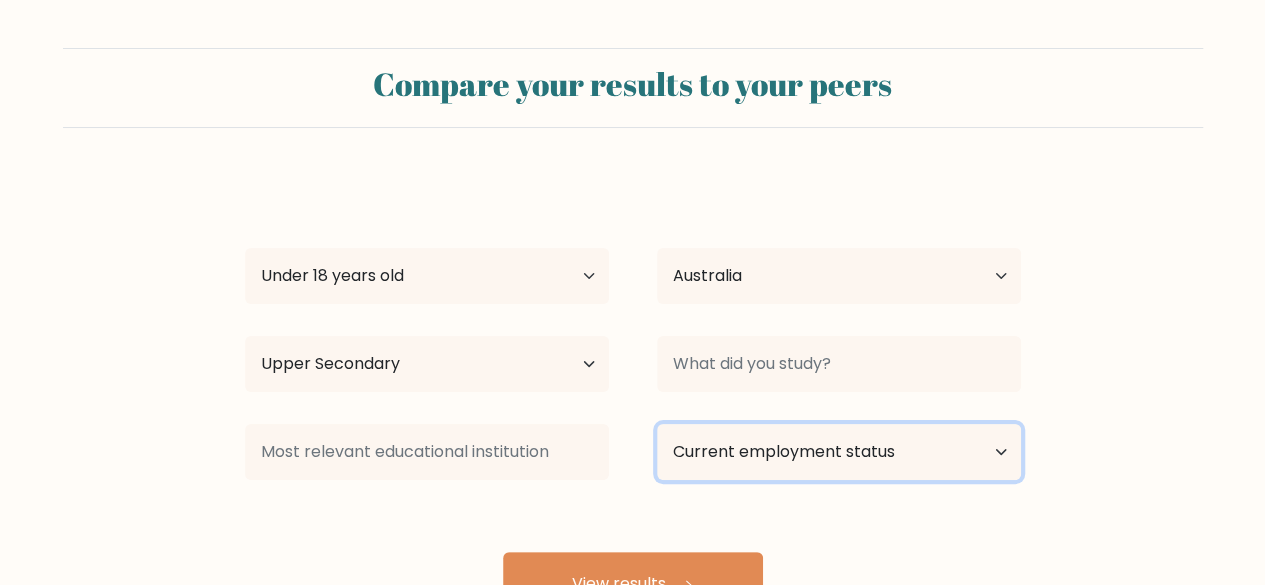 click on "Current employment status
Employed
Student
Retired
Other / prefer not to answer" at bounding box center (839, 452) 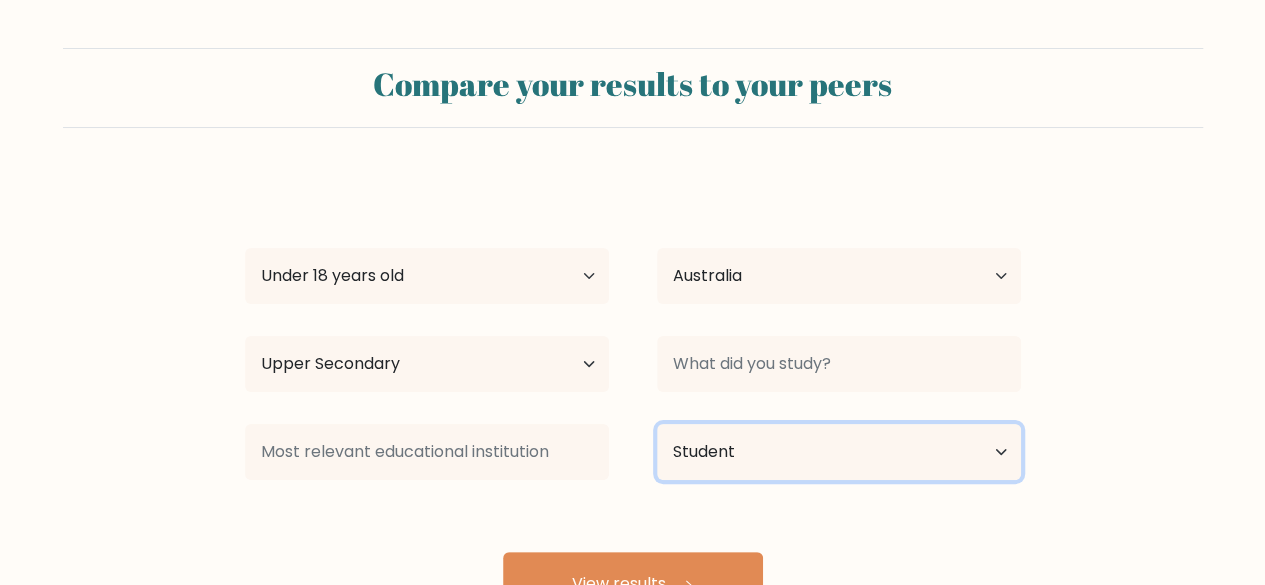 click on "Current employment status
Employed
Student
Retired
Other / prefer not to answer" at bounding box center [839, 452] 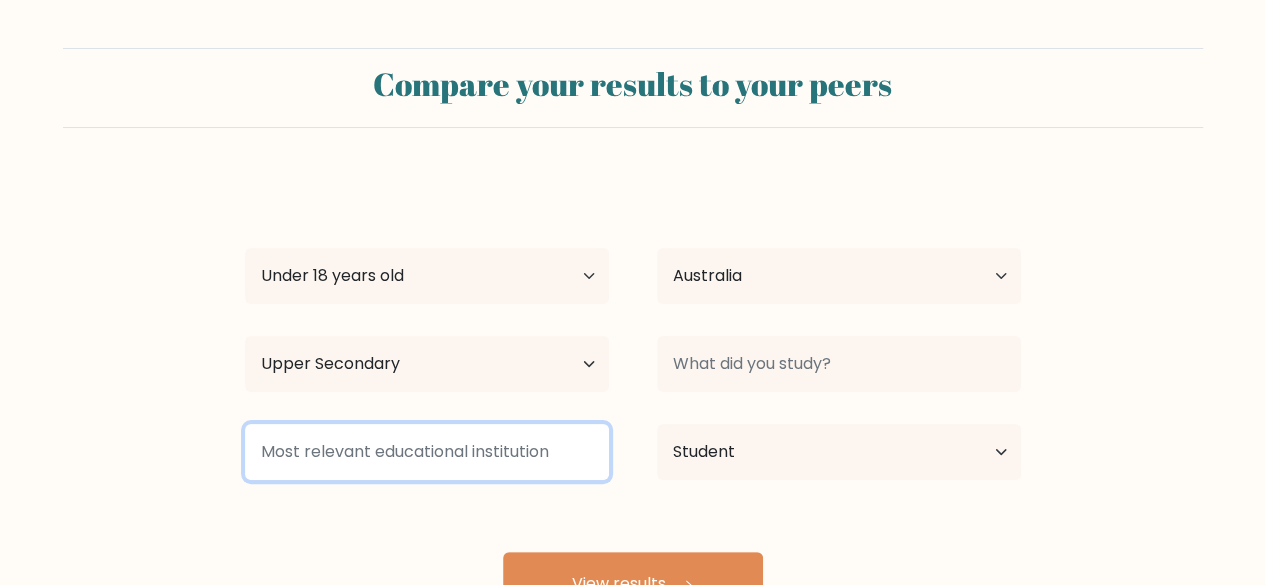 click at bounding box center (427, 452) 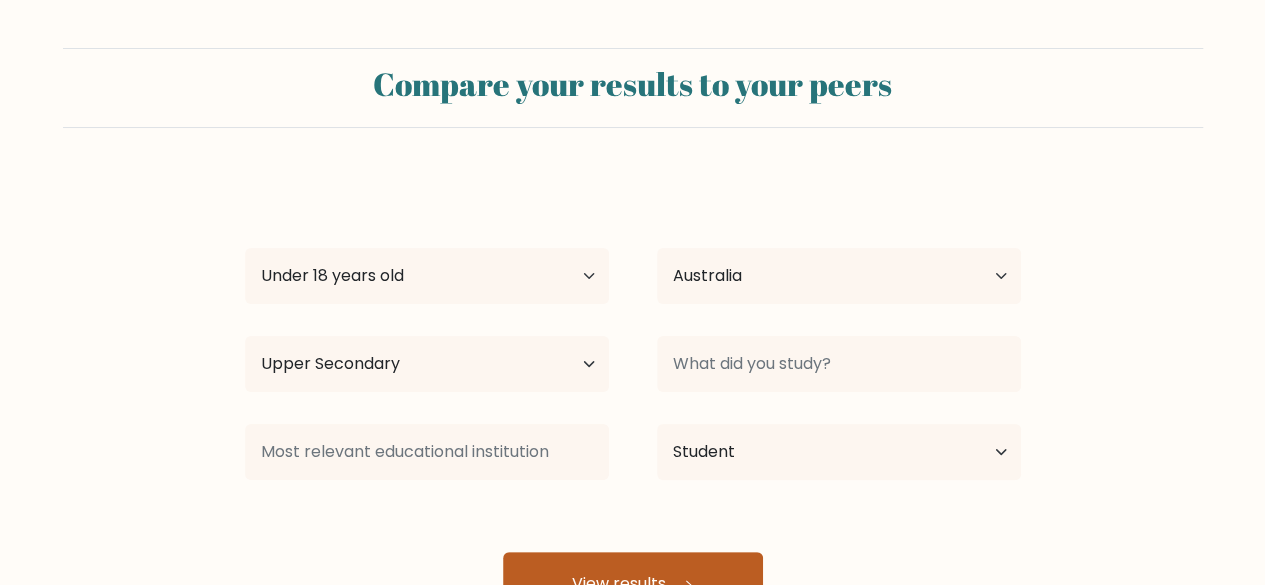 click on "View results" at bounding box center [633, 584] 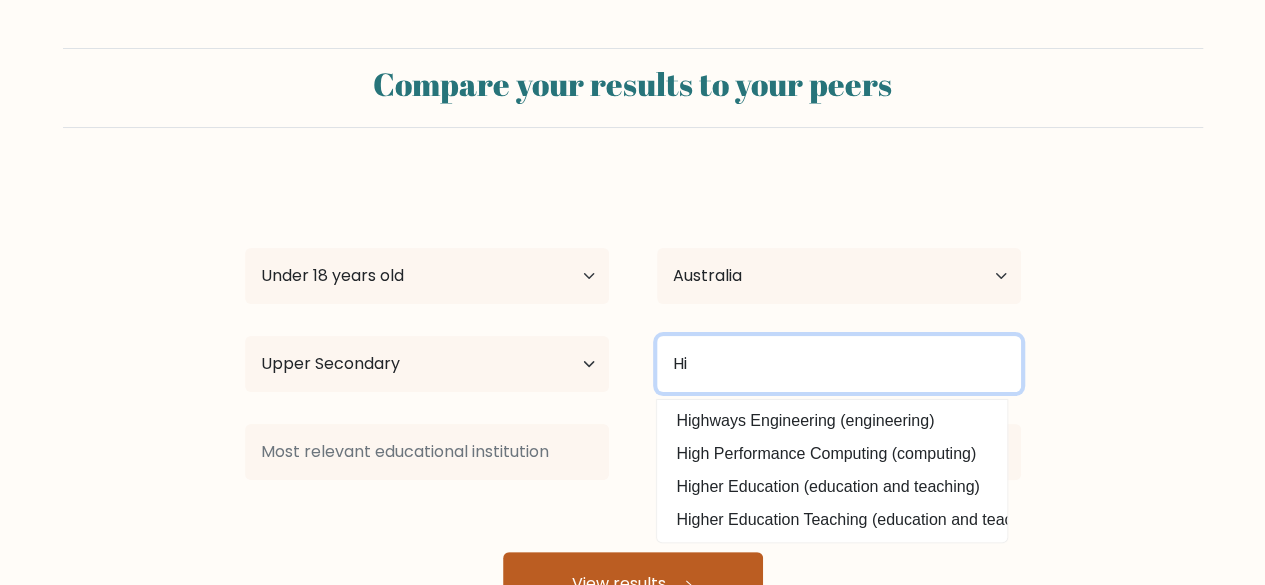 type on "H" 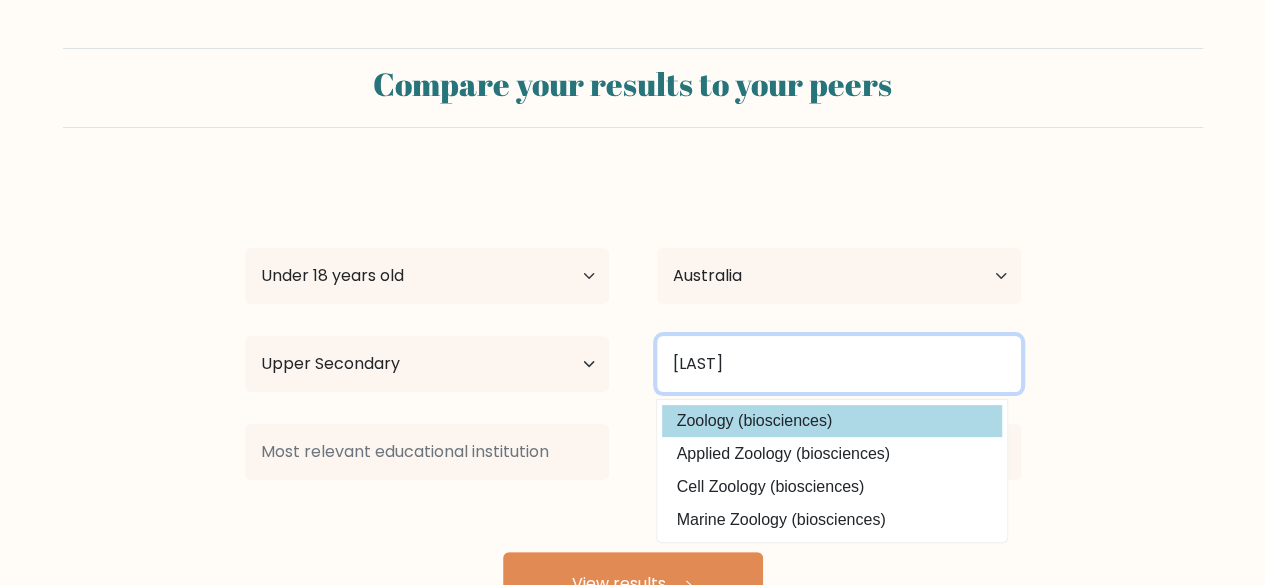 type on "Zoolo" 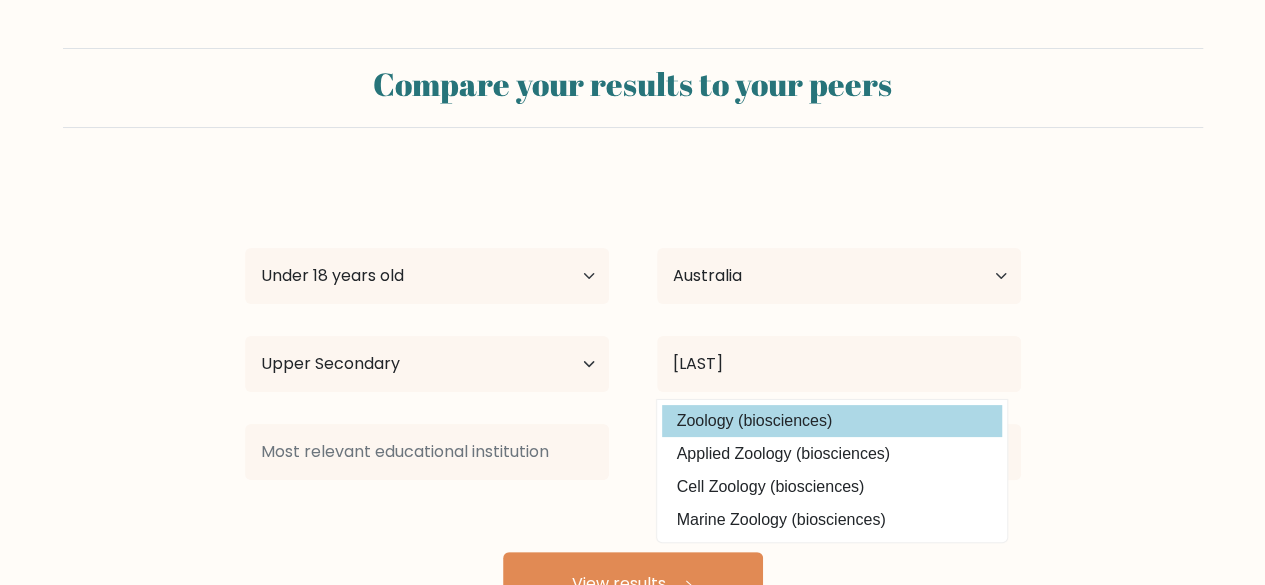 click on "Marley
CURNOW
Age
Under 18 years old
18-24 years old
25-34 years old
35-44 years old
45-54 years old
55-64 years old
65 years old and above
Country
Afghanistan
Albania
Algeria
American Samoa
Andorra
Angola
Anguilla
Antarctica
Antigua and Barbuda
Argentina
Armenia
Aruba
Australia
Austria
Azerbaijan
Bahamas
Bahrain
Bangladesh
Barbados
Belarus
Belgium
Belize
Benin
Bermuda
Bhutan
Bolivia
Bonaire, Sint Eustatius and Saba
Bosnia and Herzegovina
Botswana
Bouvet Island
Brazil
Brunei" at bounding box center (633, 396) 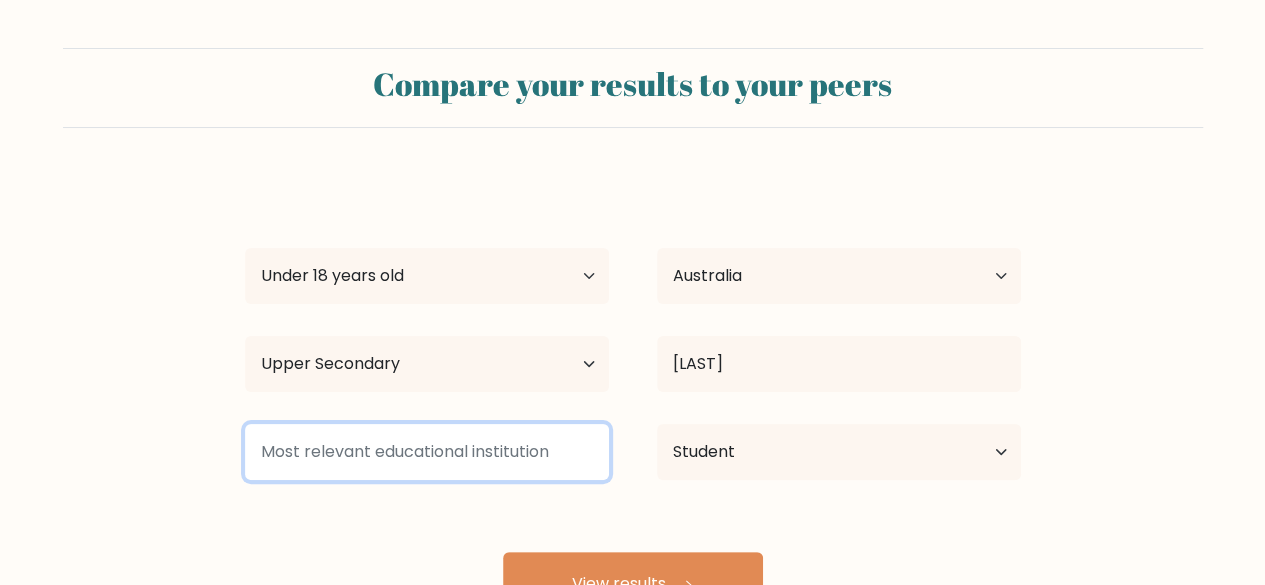click at bounding box center [427, 452] 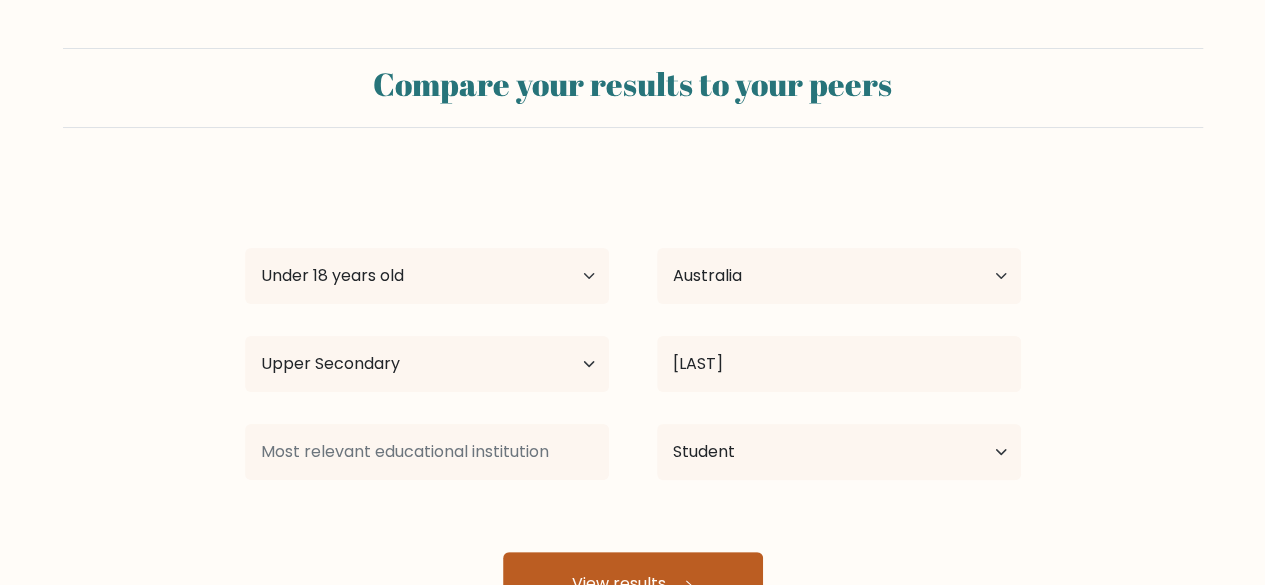 click on "View results" at bounding box center (633, 584) 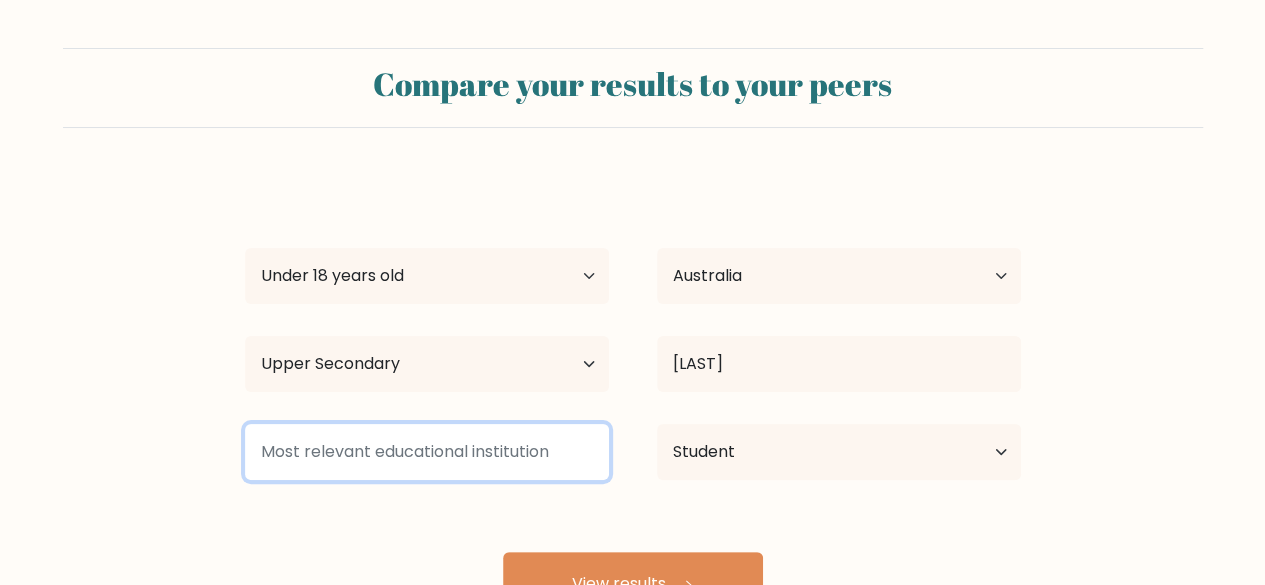 click at bounding box center [427, 452] 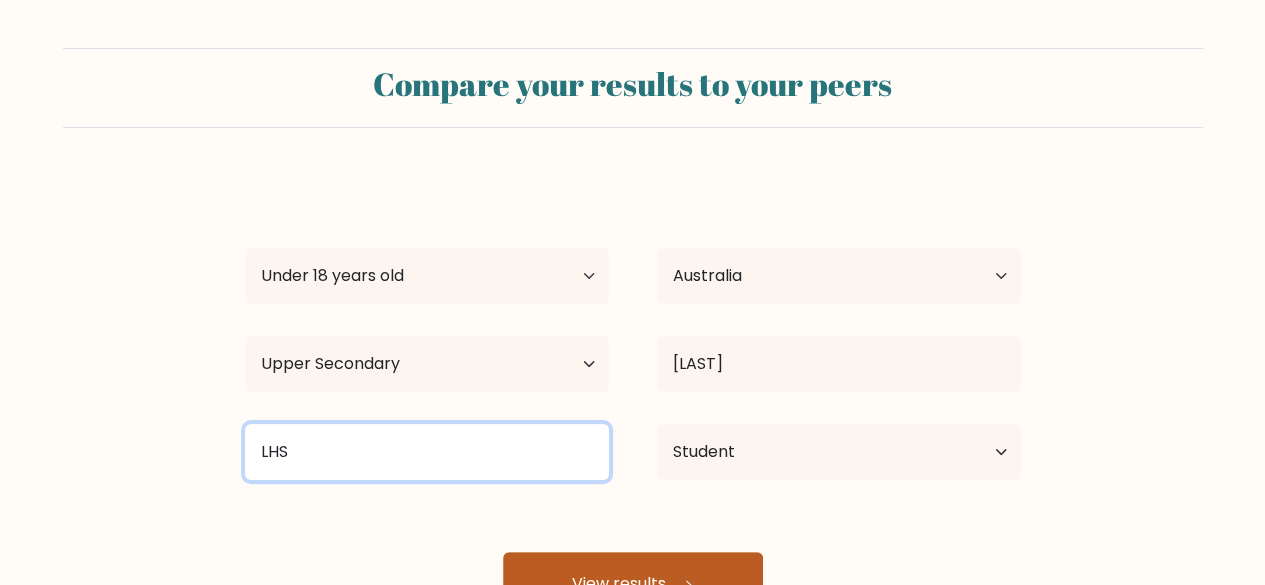 type on "LHS" 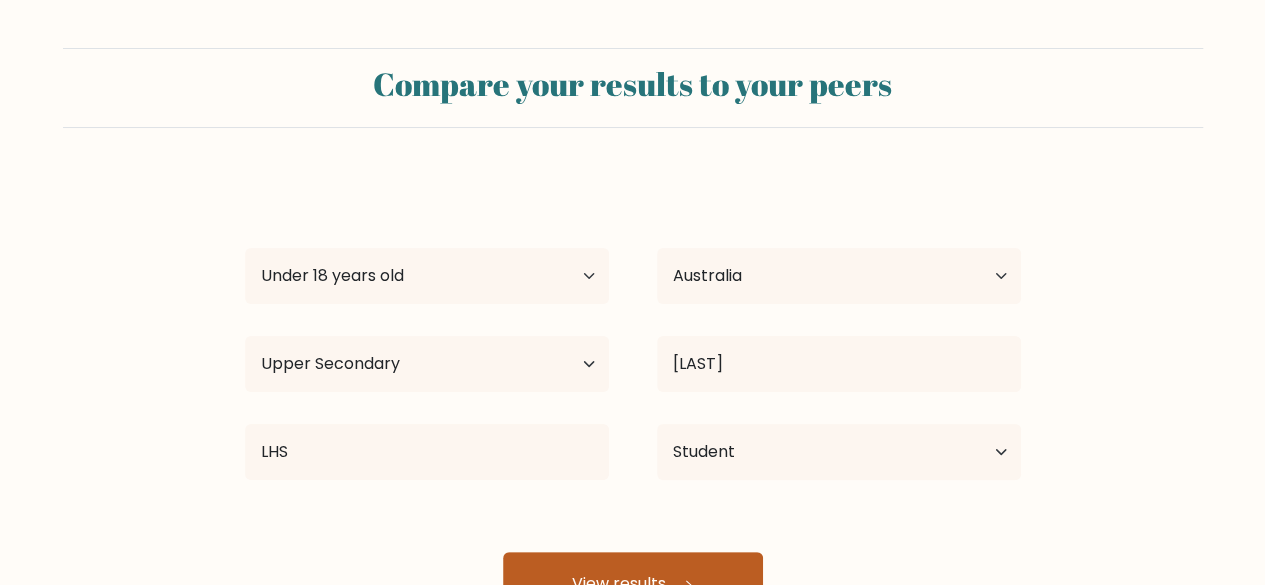 click on "View results" at bounding box center [633, 584] 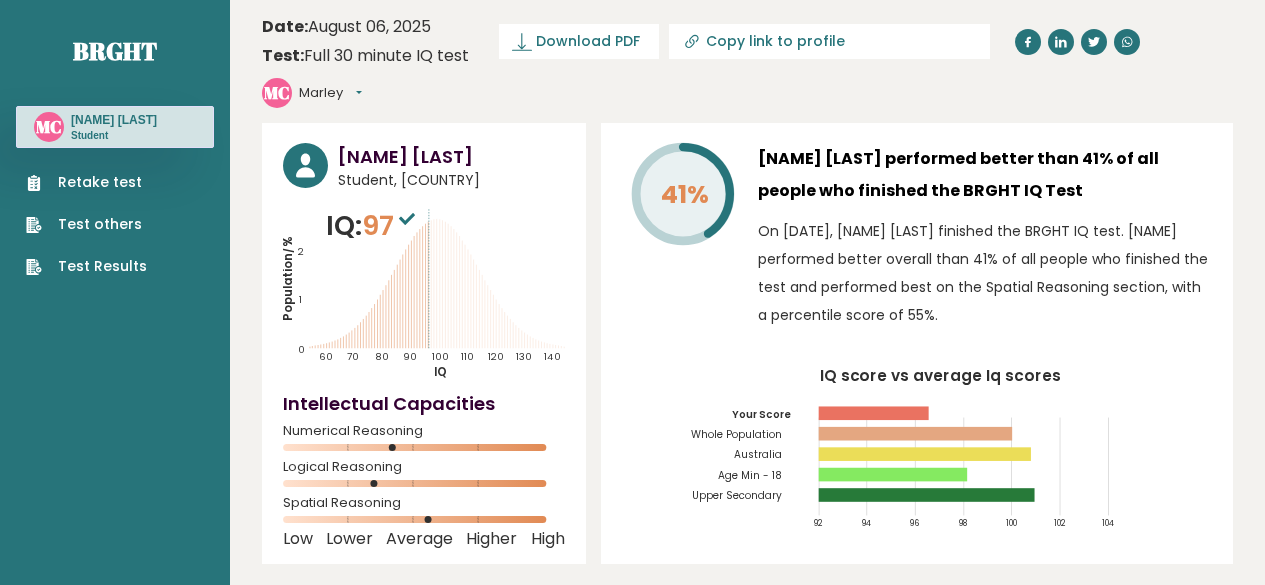 scroll, scrollTop: 0, scrollLeft: 0, axis: both 